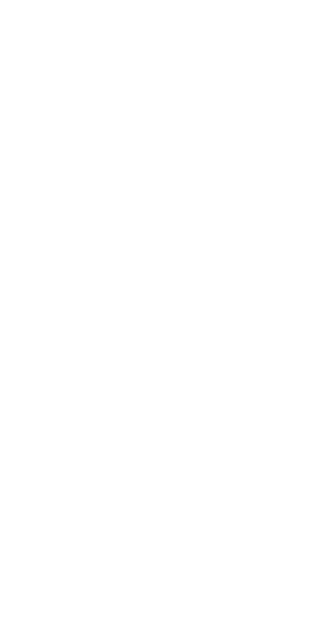scroll, scrollTop: 0, scrollLeft: 0, axis: both 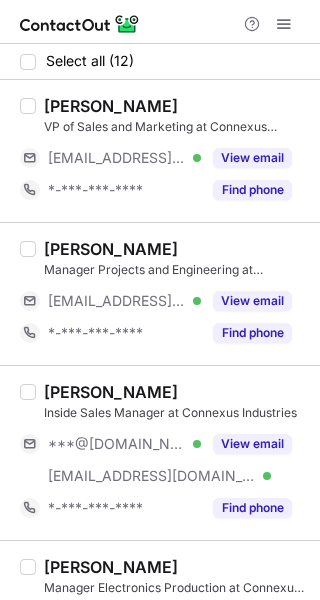 click on "Matias Orrego" at bounding box center [111, 392] 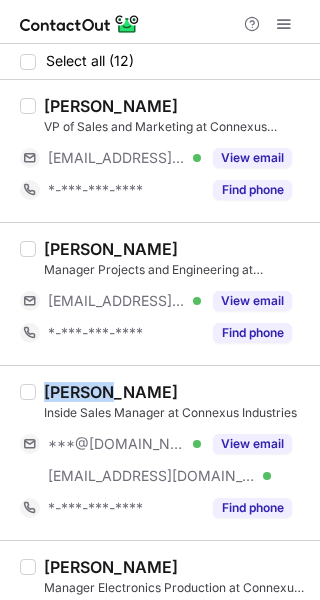 click on "Matias Orrego" at bounding box center [111, 392] 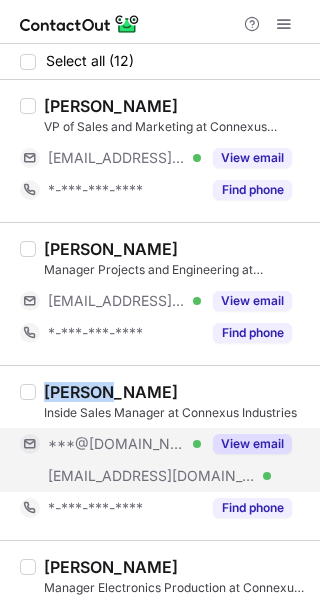click on "View email" at bounding box center (252, 444) 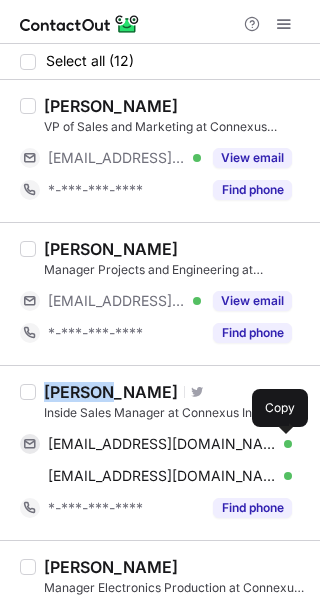 click at bounding box center (282, 444) 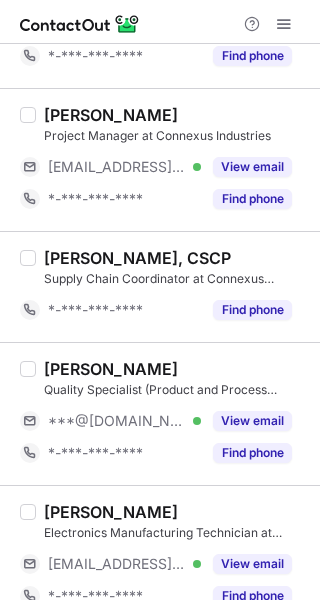 scroll, scrollTop: 600, scrollLeft: 0, axis: vertical 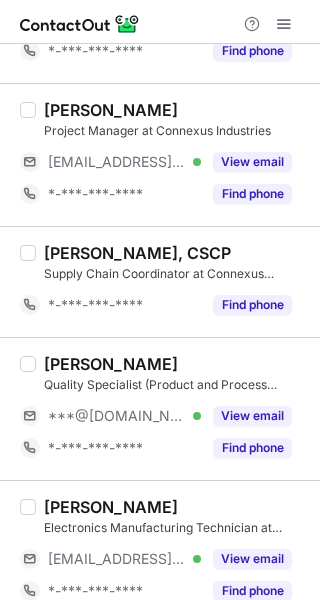 click on "Farhad Aflaki" at bounding box center (111, 364) 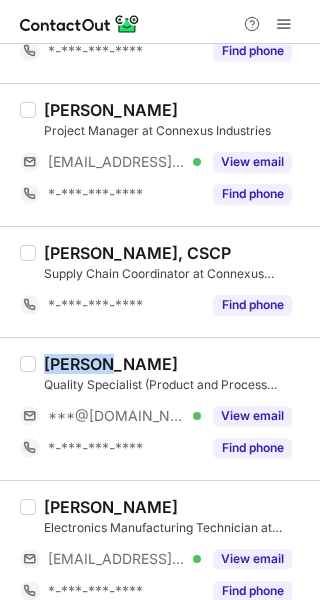 click on "Farhad Aflaki" at bounding box center [111, 364] 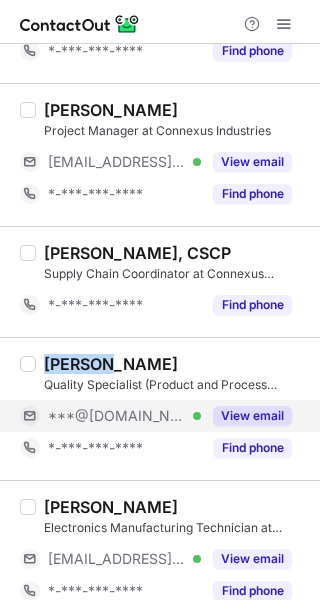 click on "View email" at bounding box center [252, 416] 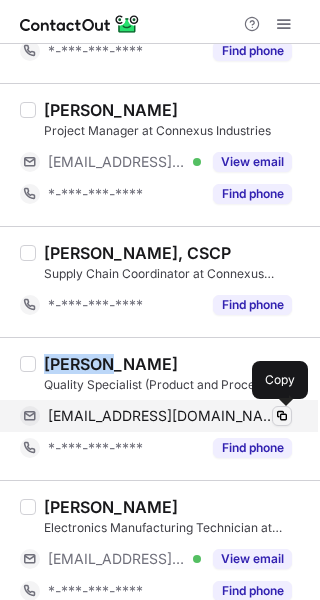 click at bounding box center (282, 416) 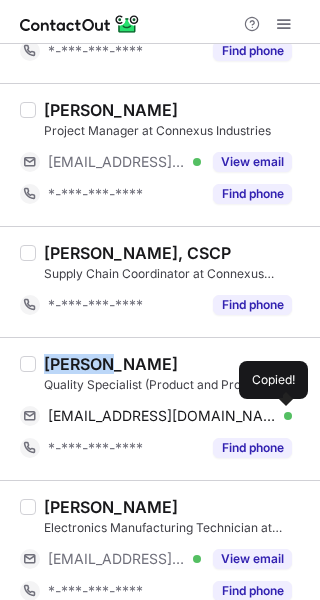 type 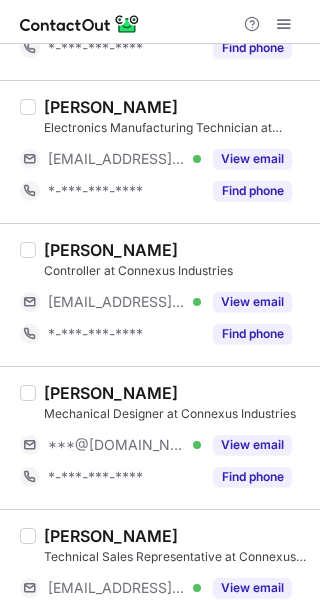 scroll, scrollTop: 1100, scrollLeft: 0, axis: vertical 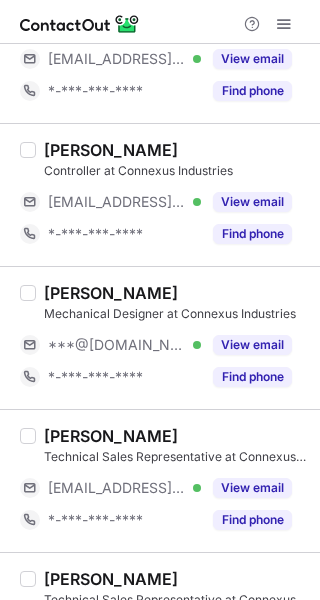 click on "Jochie Lombard" at bounding box center [111, 293] 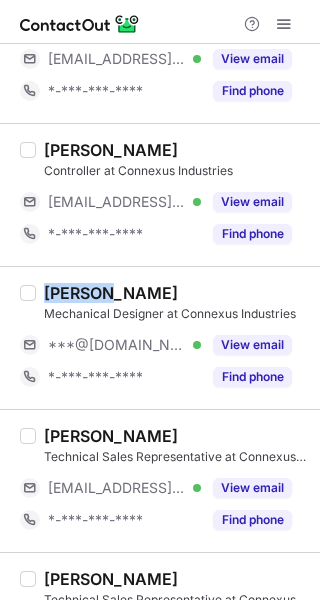 copy on "Jochie" 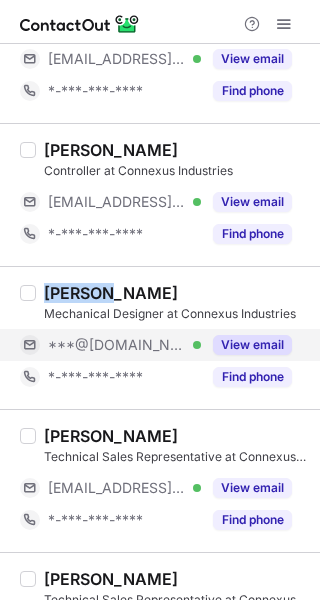click on "View email" at bounding box center [252, 345] 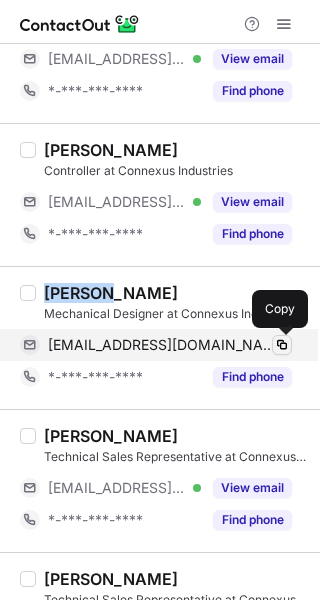 drag, startPoint x: 280, startPoint y: 343, endPoint x: 290, endPoint y: 338, distance: 11.18034 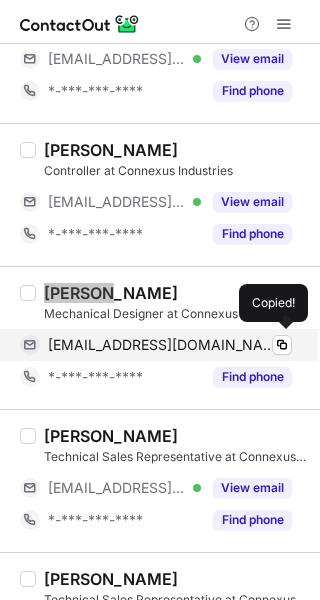 scroll, scrollTop: 1163, scrollLeft: 0, axis: vertical 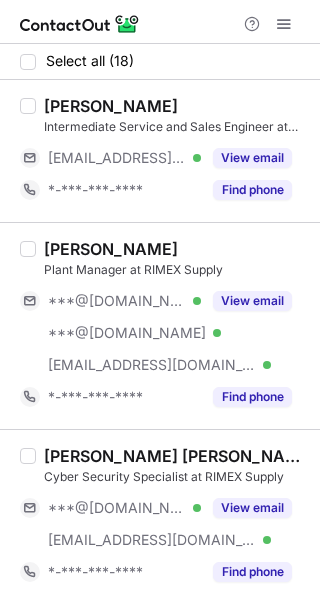 click on "Brad Moore" at bounding box center (111, 249) 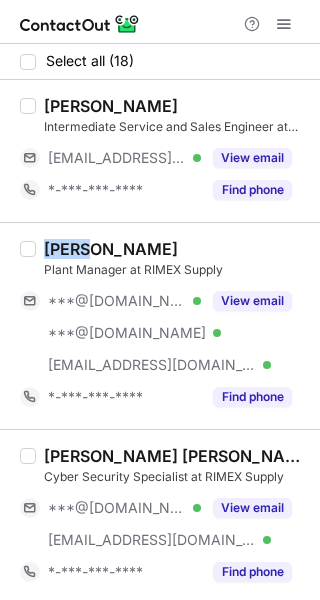 click on "Brad Moore" at bounding box center (111, 249) 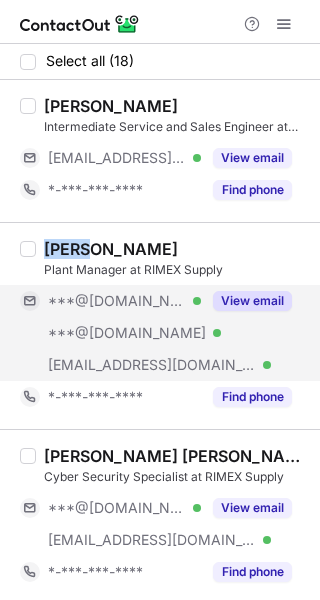 click on "View email" at bounding box center (252, 301) 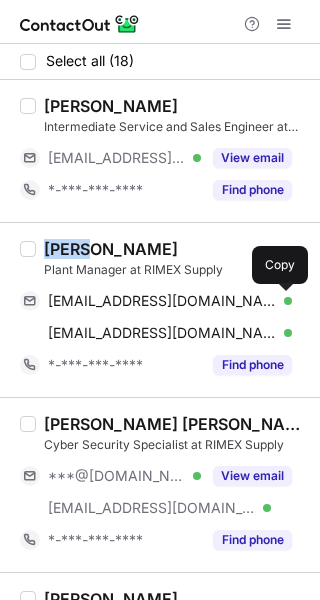 drag, startPoint x: 287, startPoint y: 300, endPoint x: 297, endPoint y: 263, distance: 38.327538 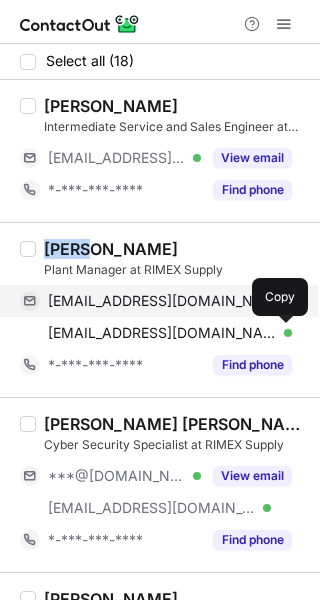drag, startPoint x: 286, startPoint y: 338, endPoint x: 291, endPoint y: 315, distance: 23.537205 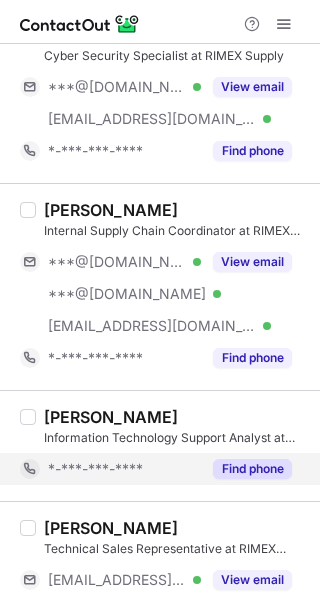 scroll, scrollTop: 500, scrollLeft: 0, axis: vertical 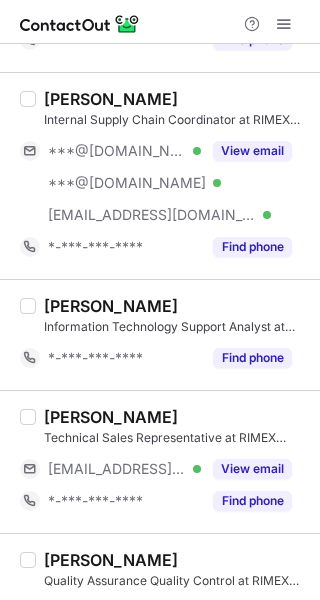 click on "Ron Andress" at bounding box center (111, 99) 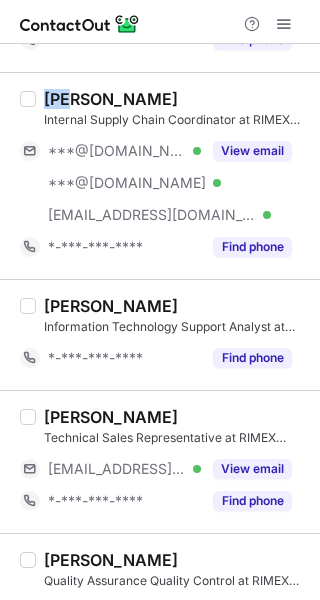 click on "Ron Andress" at bounding box center [111, 99] 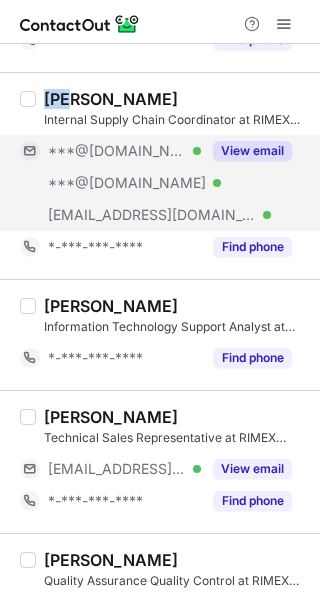 click on "View email" at bounding box center (252, 151) 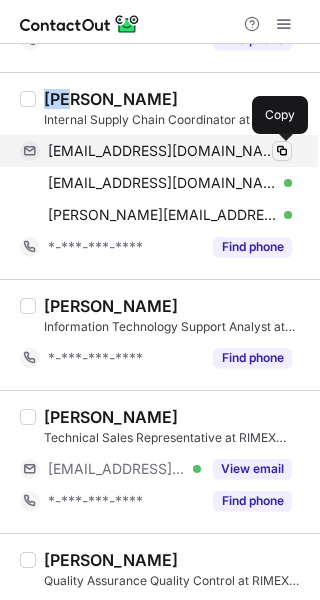 click at bounding box center [282, 151] 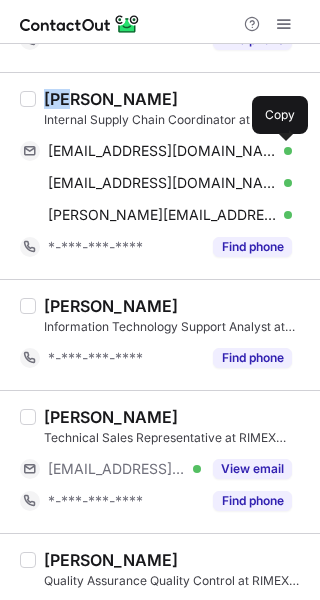 type 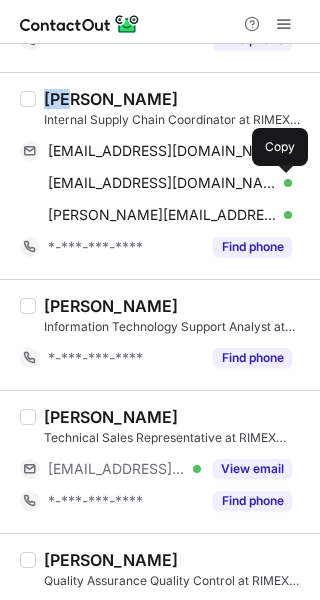 drag, startPoint x: 285, startPoint y: 185, endPoint x: 305, endPoint y: 157, distance: 34.4093 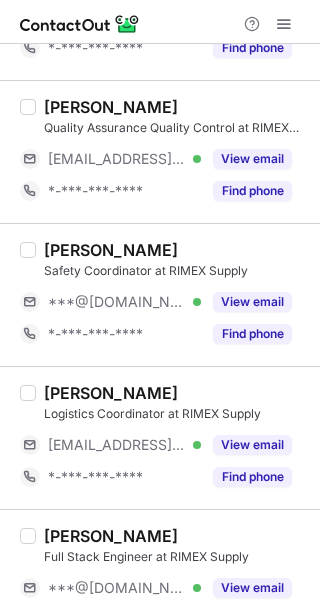 scroll, scrollTop: 1000, scrollLeft: 0, axis: vertical 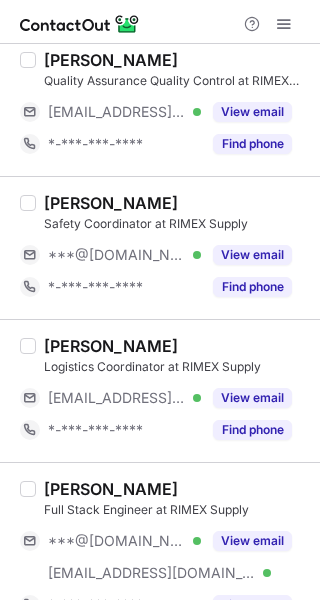 click on "Jamie Brown" at bounding box center (111, 203) 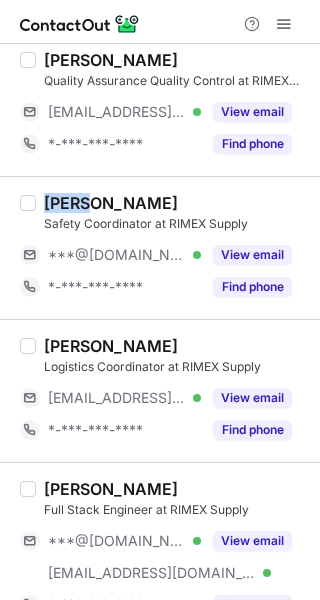 click on "Jamie Brown" at bounding box center (111, 203) 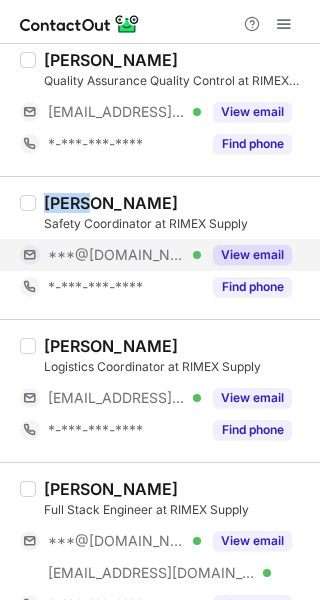click on "View email" at bounding box center (252, 255) 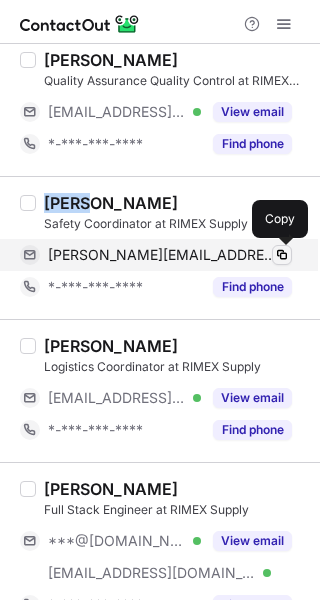 click at bounding box center (282, 255) 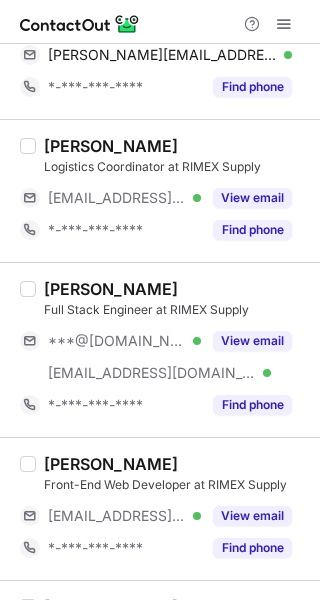 scroll, scrollTop: 1300, scrollLeft: 0, axis: vertical 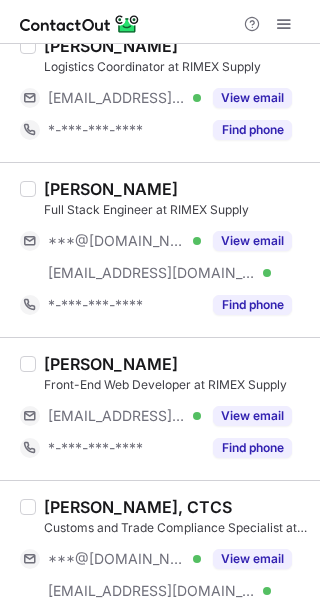 click on "Prabhvir Saran" at bounding box center [111, 189] 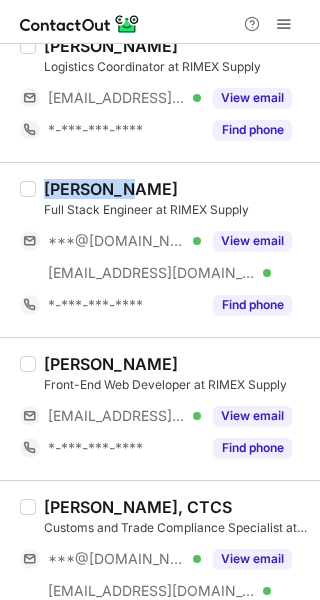click on "Prabhvir Saran" at bounding box center [111, 189] 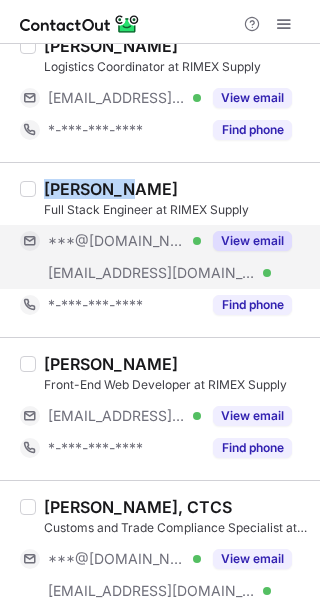 click on "View email" at bounding box center (252, 241) 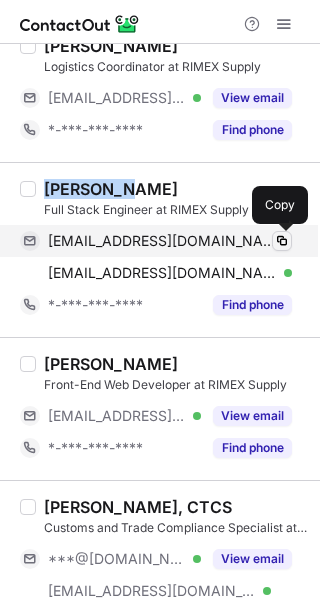 click at bounding box center (282, 241) 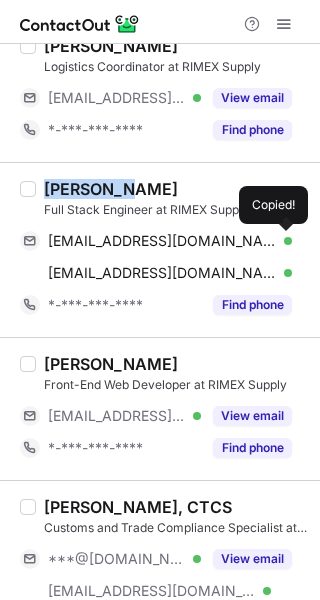 type 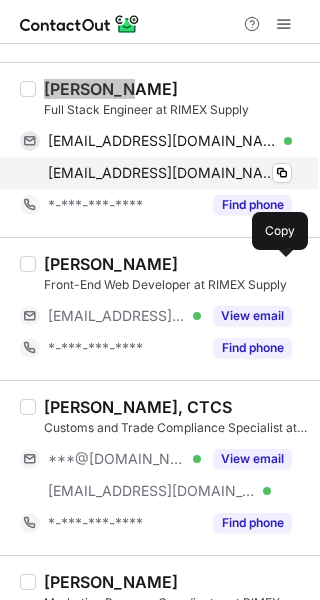 scroll, scrollTop: 1600, scrollLeft: 0, axis: vertical 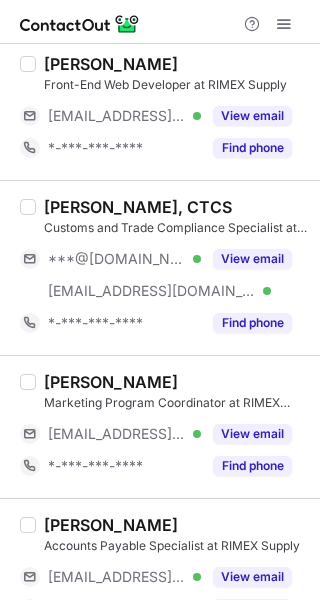 click on "Rushin Shah, CTCS" at bounding box center (138, 207) 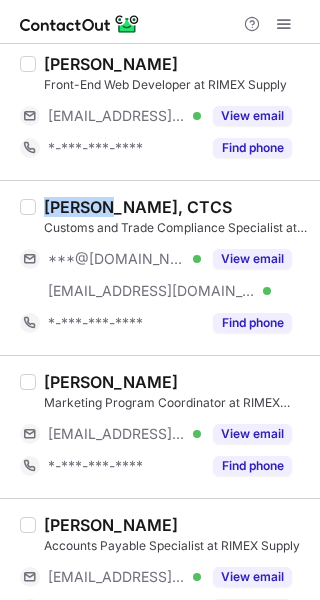 click on "Rushin Shah, CTCS" at bounding box center [138, 207] 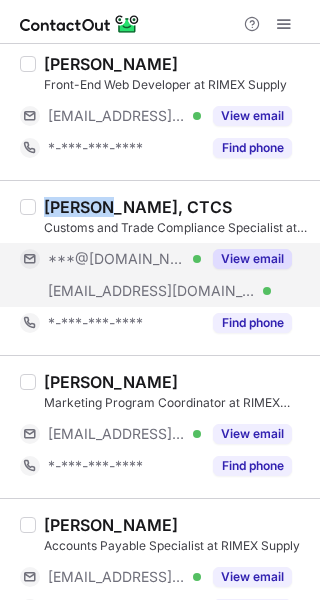 type 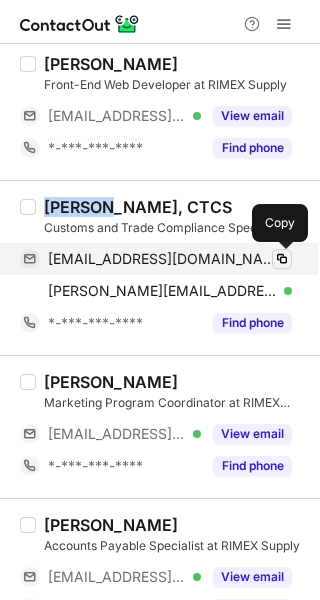 click at bounding box center (282, 259) 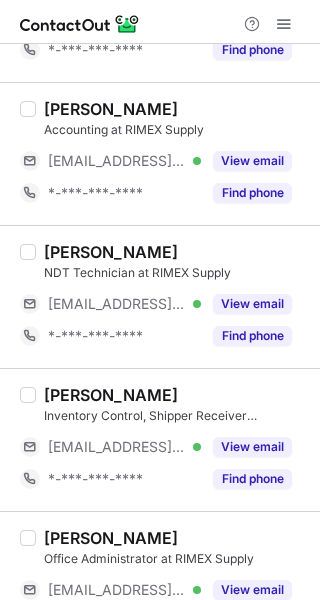 scroll, scrollTop: 2213, scrollLeft: 0, axis: vertical 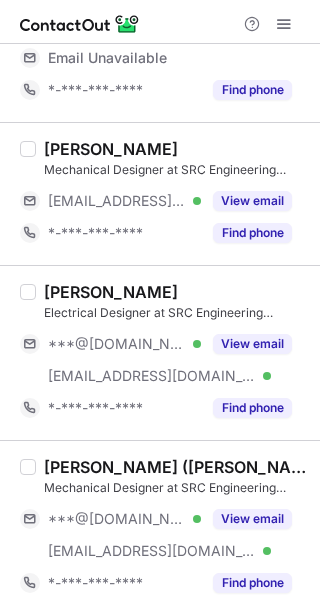 click on "Electrical Designer at SRC Engineering Consultants Ltd." at bounding box center [176, 313] 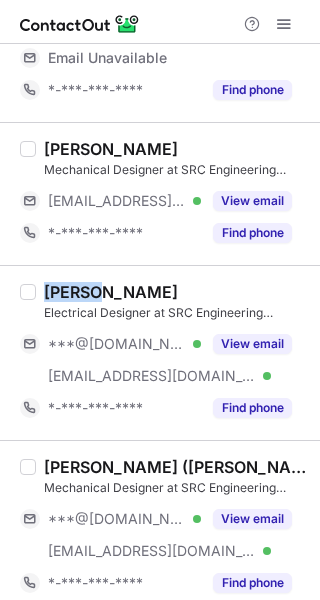 click on "Mahsa Zibaian" at bounding box center (111, 292) 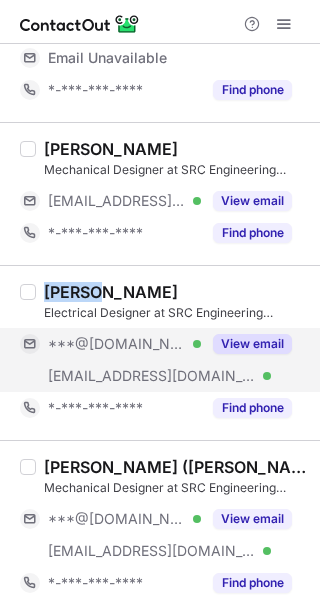 copy on "Mahsa" 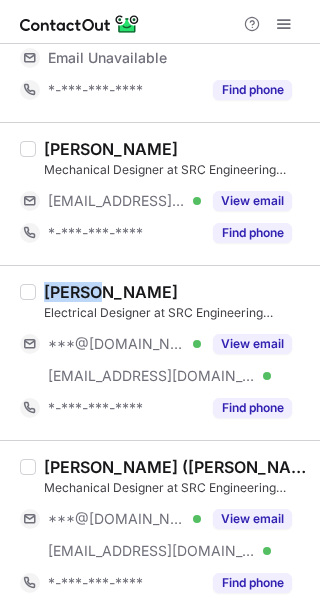click on "View email" at bounding box center [252, 344] 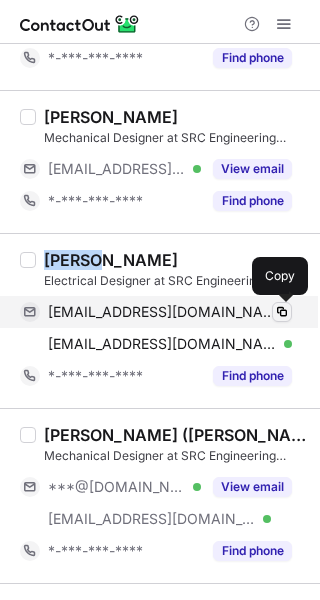 drag, startPoint x: 280, startPoint y: 314, endPoint x: 291, endPoint y: 305, distance: 14.21267 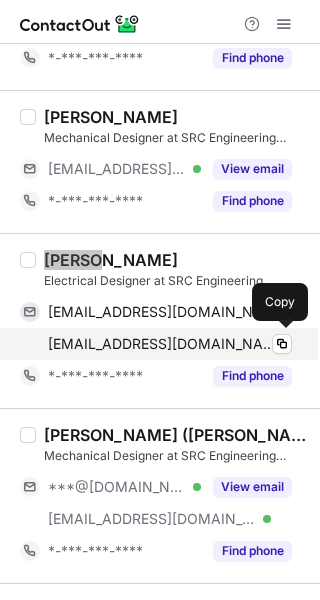 scroll, scrollTop: 200, scrollLeft: 0, axis: vertical 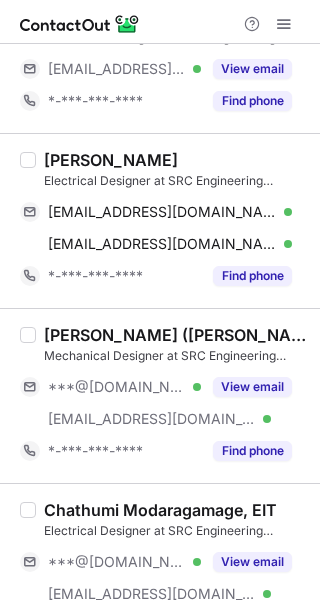 click on "Jan Bo (Ron) Huang" at bounding box center (176, 335) 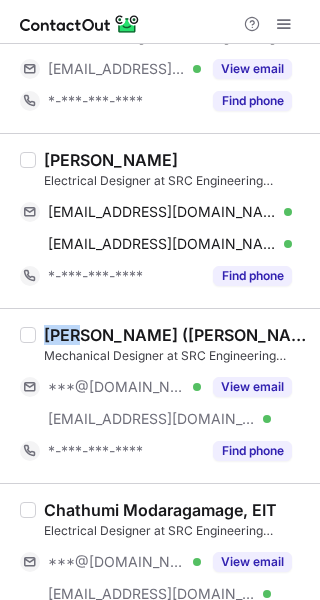 click on "Jan Bo (Ron) Huang" at bounding box center [176, 335] 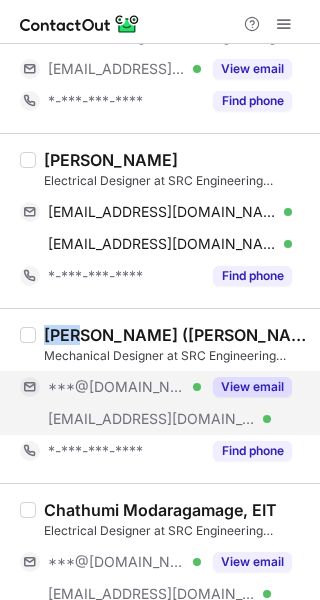 copy on "Jan" 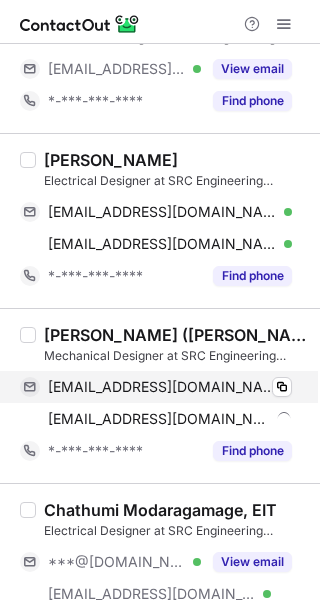 click on "ronnieboy_3@hotmail.com Verified" at bounding box center (170, 387) 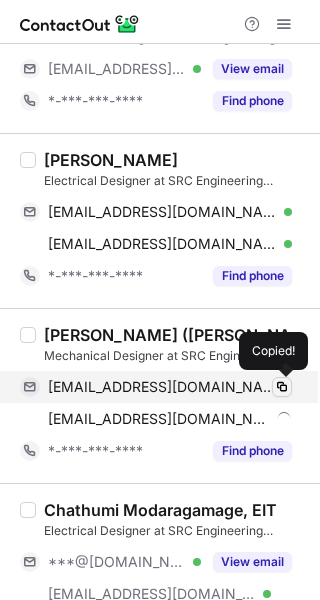 click at bounding box center [282, 387] 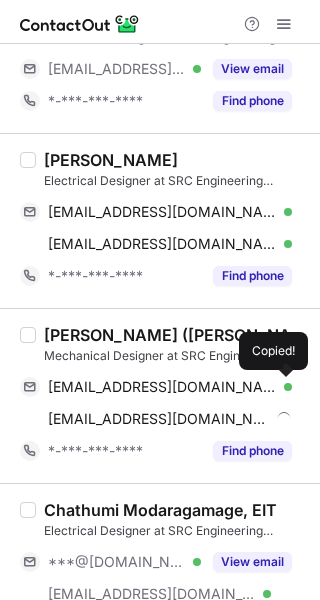 type 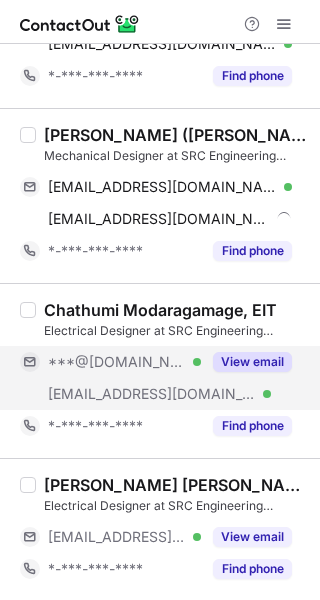 scroll, scrollTop: 401, scrollLeft: 0, axis: vertical 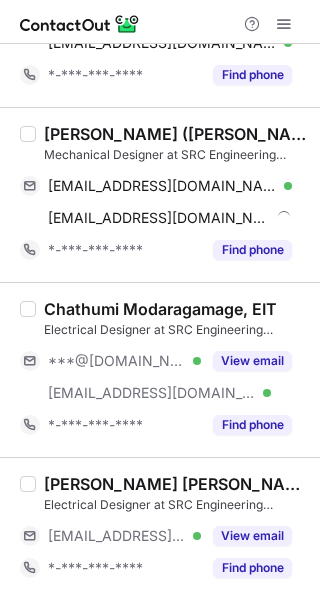 click on "Chathumi Modaragamage, EIT" at bounding box center [160, 309] 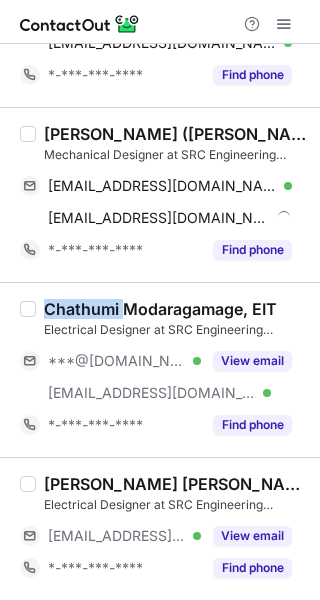 click on "Chathumi Modaragamage, EIT" at bounding box center (160, 309) 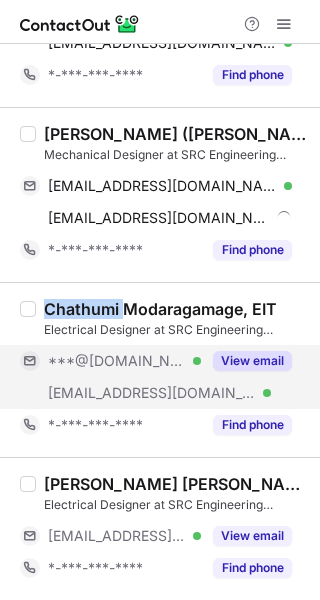 click on "View email" at bounding box center [252, 361] 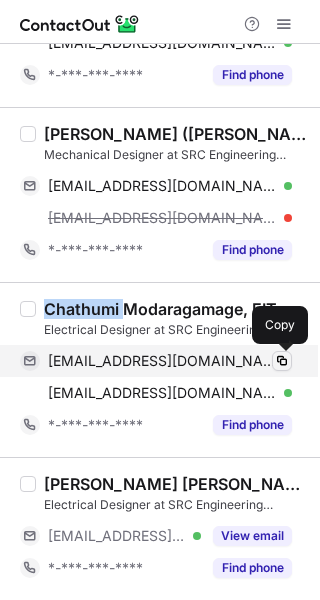 click at bounding box center [282, 361] 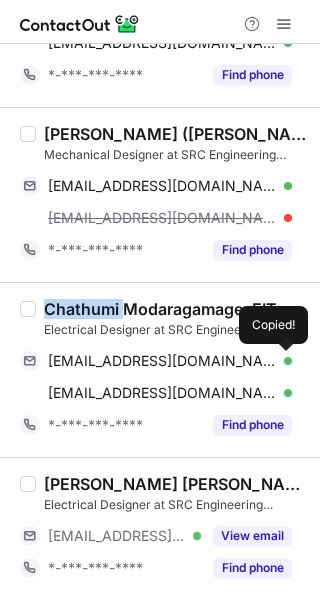 type 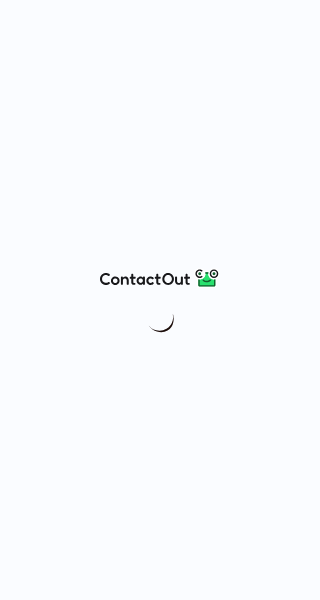 scroll, scrollTop: 0, scrollLeft: 0, axis: both 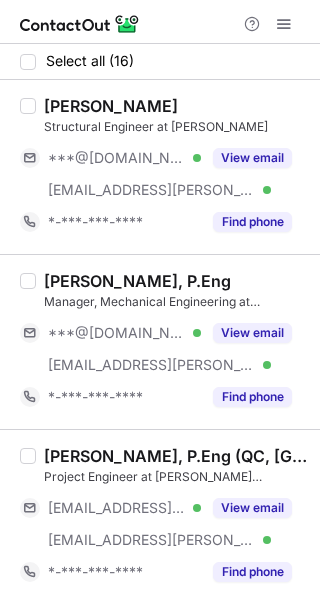 click on "[PERSON_NAME]" at bounding box center (111, 106) 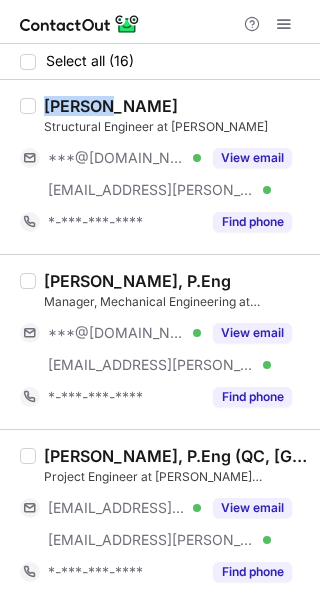click on "[PERSON_NAME]" at bounding box center [111, 106] 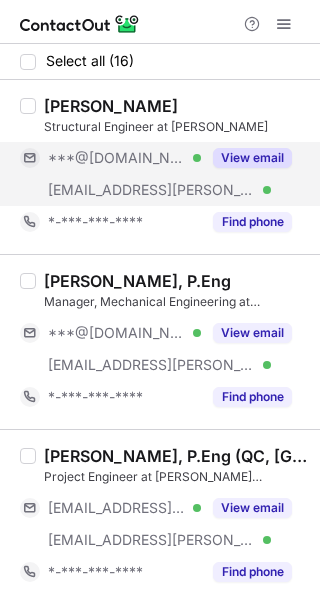 click on "View email" at bounding box center [246, 158] 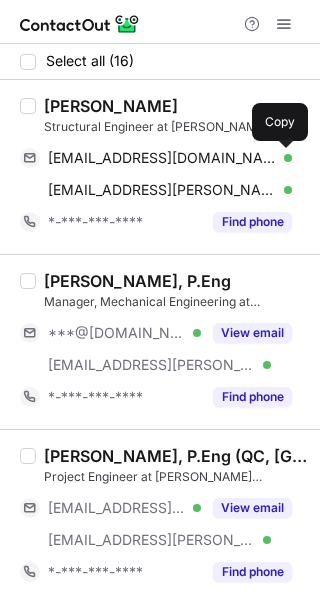 drag, startPoint x: 288, startPoint y: 160, endPoint x: 312, endPoint y: 160, distance: 24 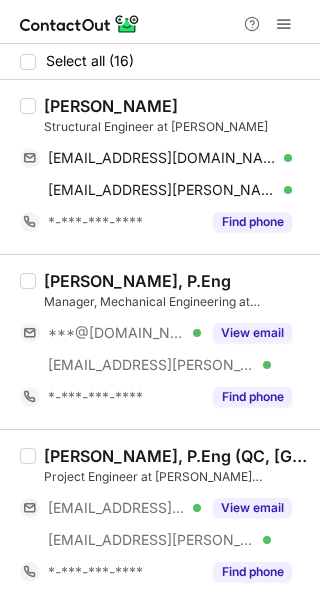 type 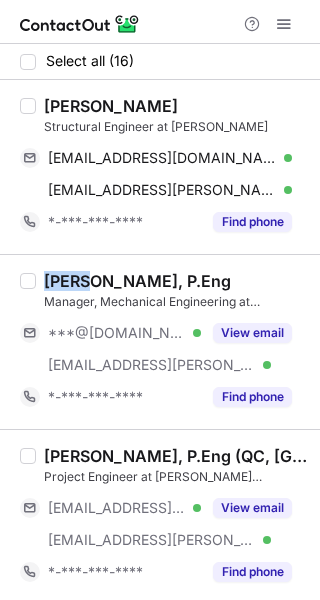 click on "[PERSON_NAME], P.Eng" at bounding box center [137, 281] 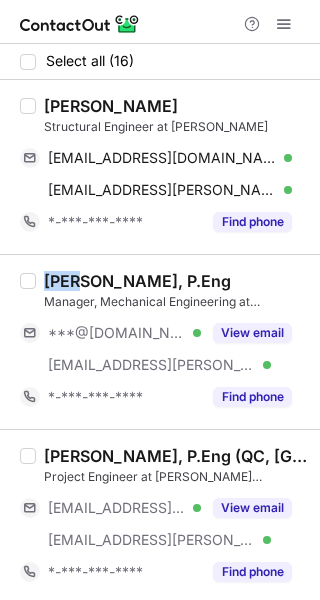 copy on "[PERSON_NAME]" 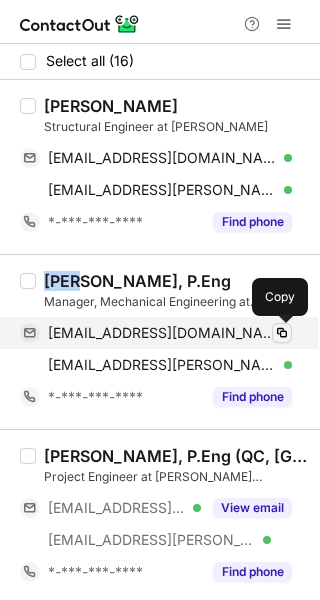 click at bounding box center (282, 333) 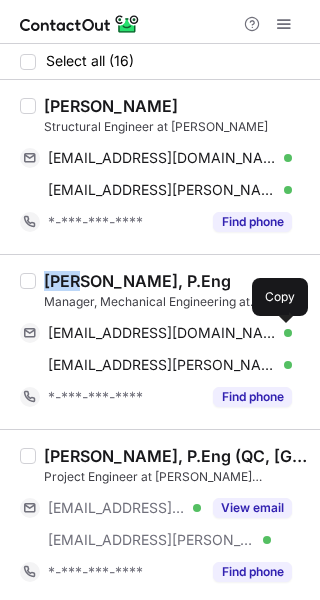 type 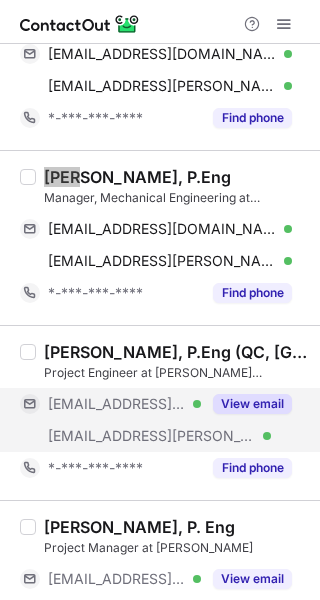 scroll, scrollTop: 200, scrollLeft: 0, axis: vertical 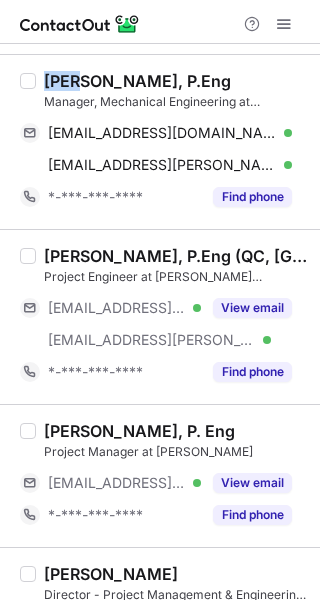 click on "[PERSON_NAME], P.Eng (QC, [GEOGRAPHIC_DATA], NS)" at bounding box center [176, 256] 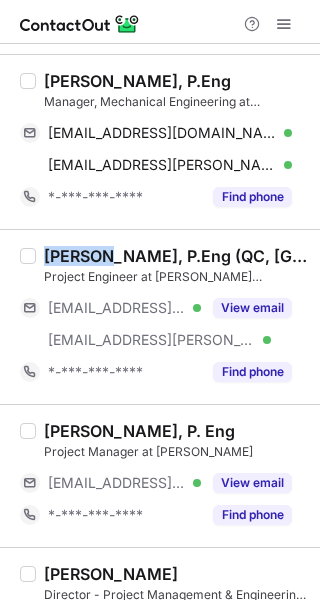click on "[PERSON_NAME], P.Eng (QC, [GEOGRAPHIC_DATA], NS)" at bounding box center (176, 256) 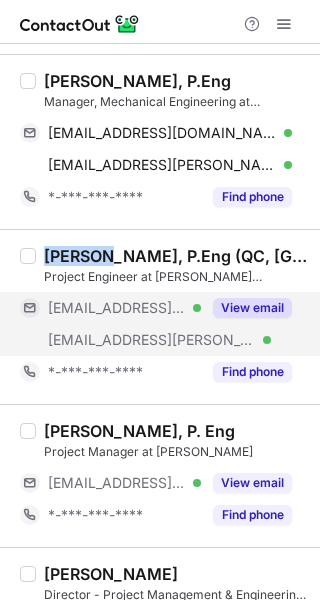 click on "View email" at bounding box center [252, 308] 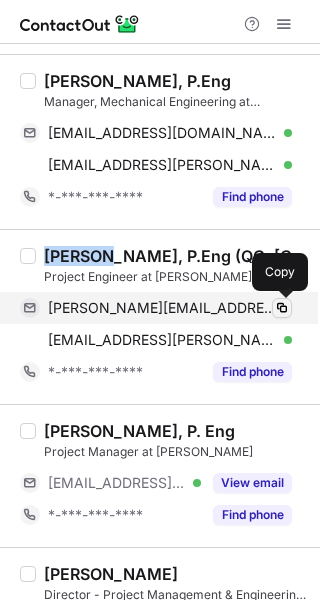 click at bounding box center (282, 308) 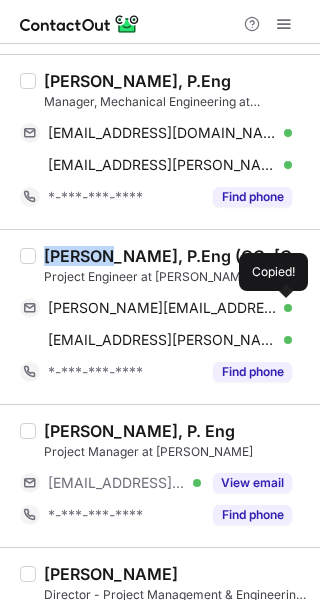 type 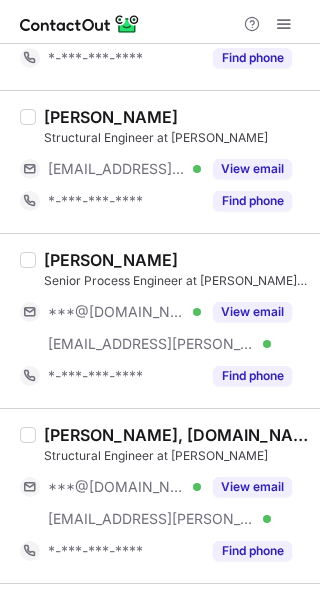 scroll, scrollTop: 900, scrollLeft: 0, axis: vertical 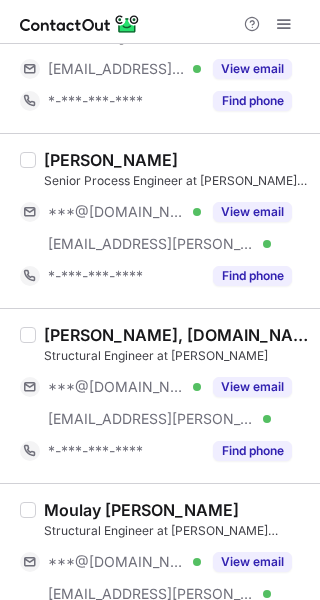click on "Michelle Danielson" at bounding box center (111, 160) 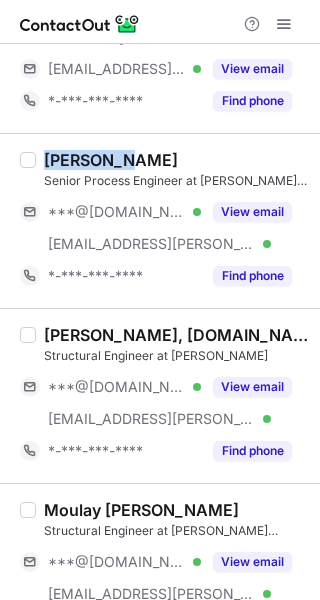 click on "Michelle Danielson" at bounding box center [111, 160] 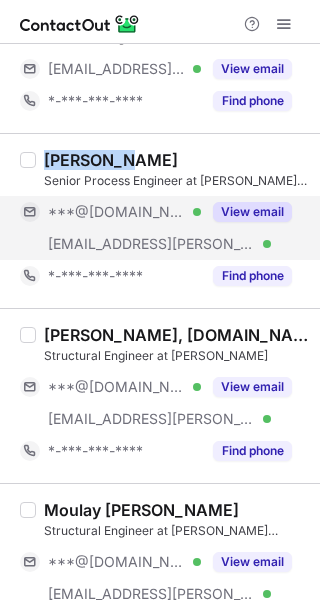 click on "View email" at bounding box center [252, 212] 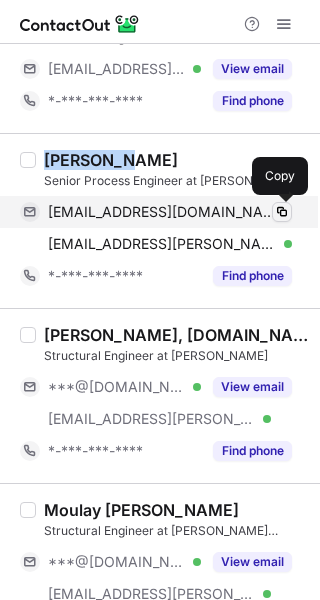 click at bounding box center [282, 212] 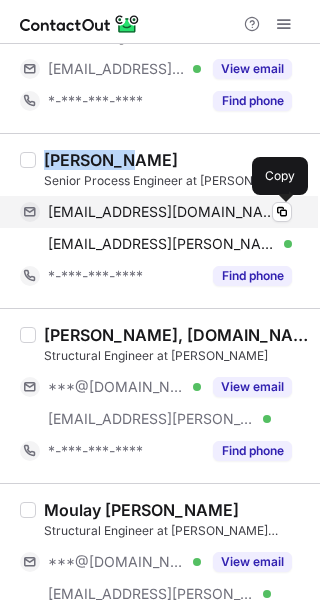 type 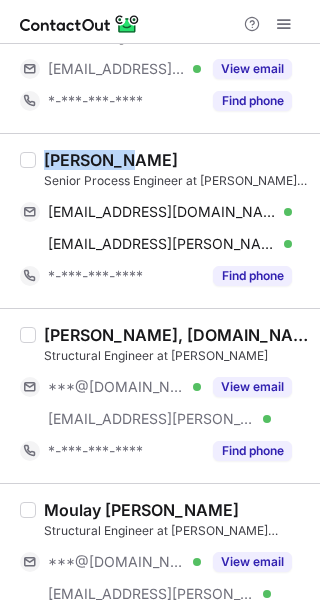 click on "Lidia Sorial, M.Sc., P.Eng." at bounding box center [176, 335] 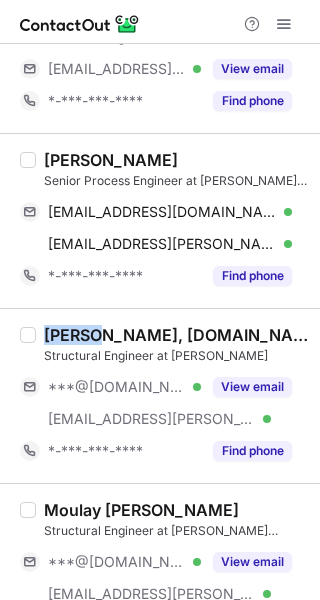 click on "Lidia Sorial, M.Sc., P.Eng." at bounding box center (176, 335) 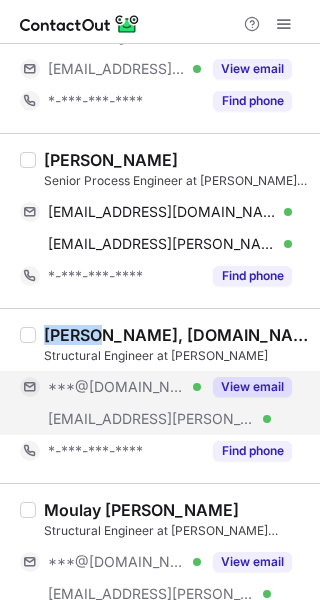 click on "View email" at bounding box center (252, 387) 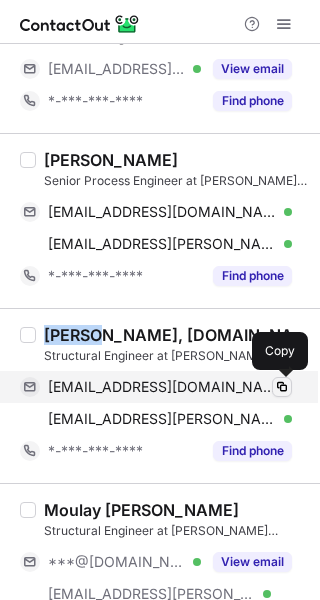 click at bounding box center (282, 387) 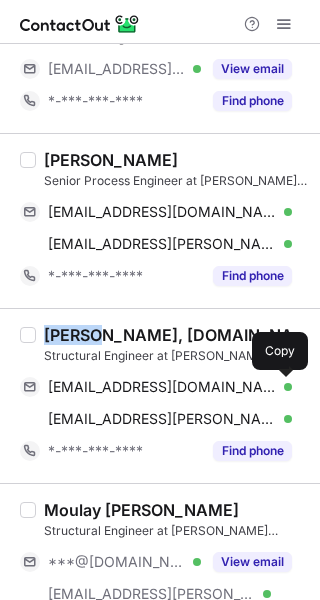 type 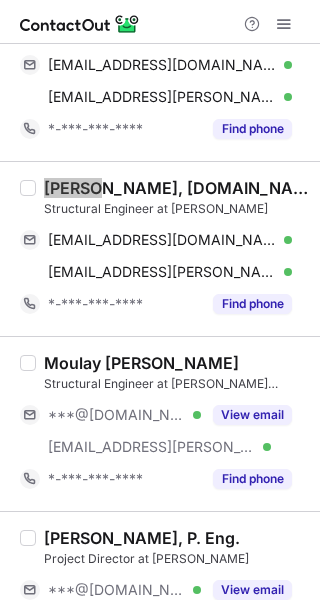 scroll, scrollTop: 1200, scrollLeft: 0, axis: vertical 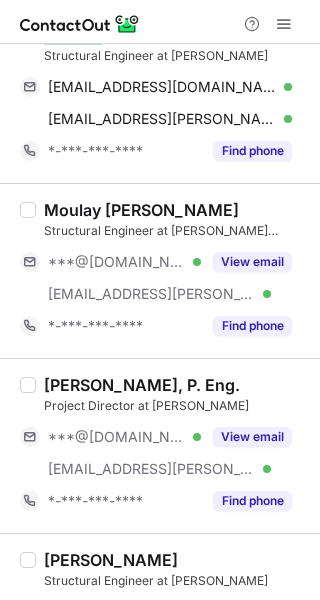 click on "Moulay Hicham Y." at bounding box center [141, 210] 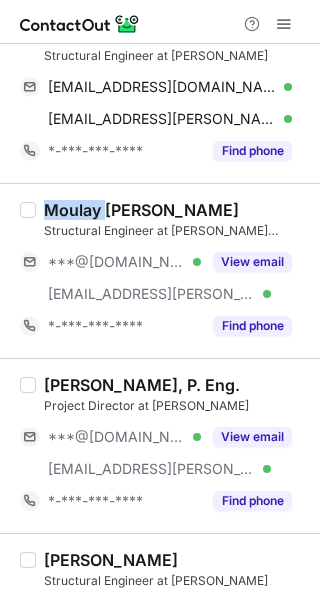 click on "Moulay Hicham Y." at bounding box center (141, 210) 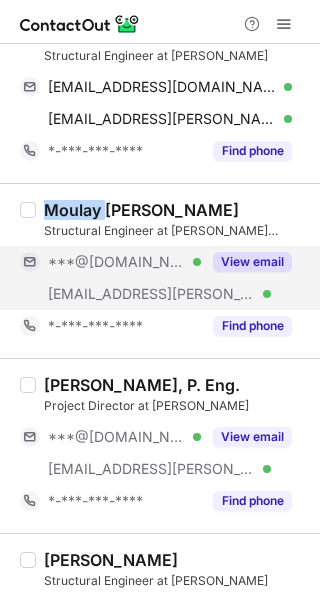 copy on "Moulay" 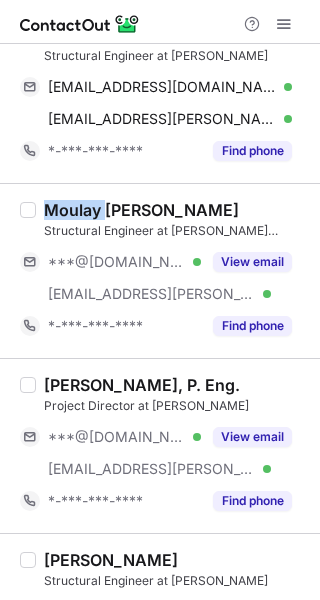 click on "View email" at bounding box center (252, 262) 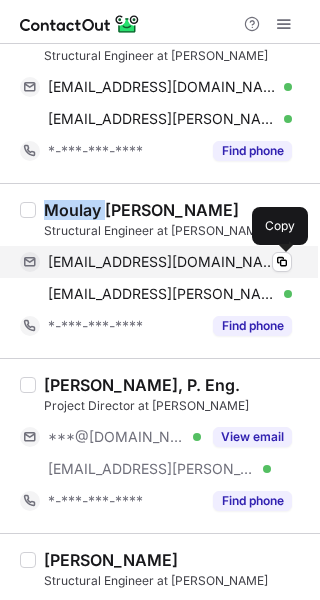 drag, startPoint x: 281, startPoint y: 261, endPoint x: 305, endPoint y: 257, distance: 24.33105 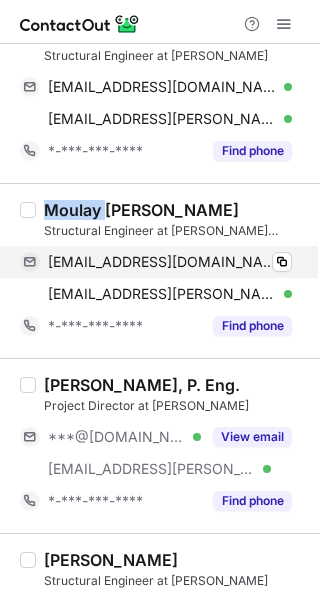 type 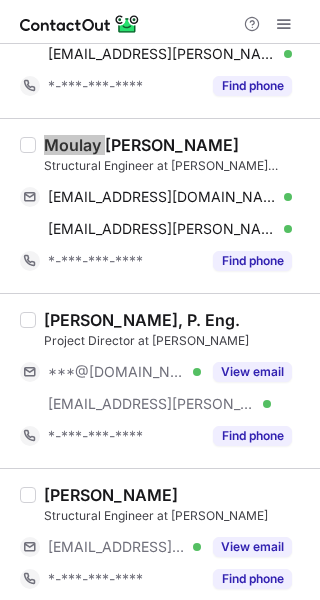 scroll, scrollTop: 1300, scrollLeft: 0, axis: vertical 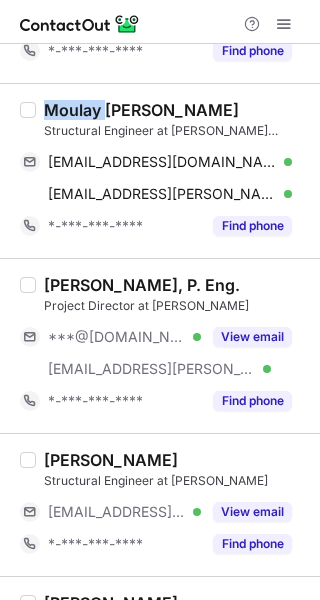 click on "Richard Bourret, P. Eng." at bounding box center [142, 285] 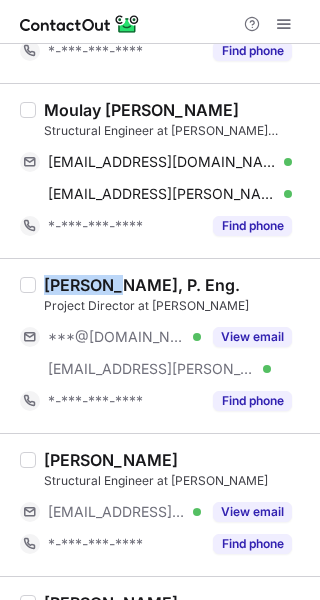 click on "Richard Bourret, P. Eng." at bounding box center [142, 285] 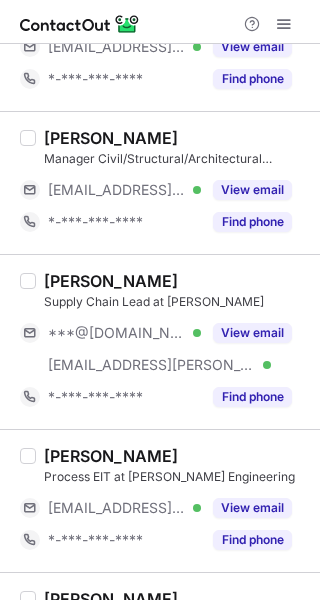 scroll, scrollTop: 1800, scrollLeft: 0, axis: vertical 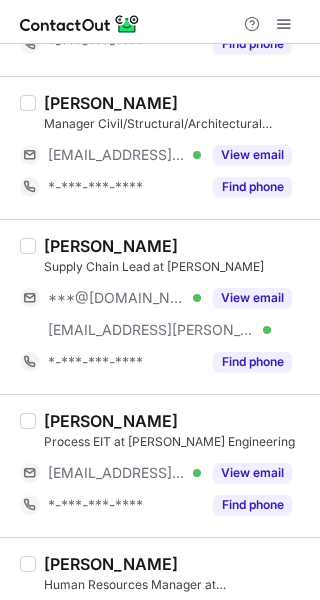 click on "Heather Morton" at bounding box center [111, 246] 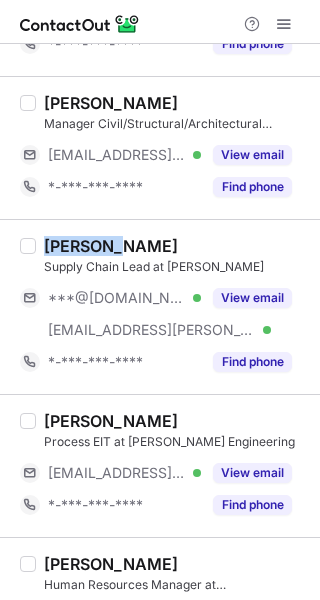 click on "Heather Morton" at bounding box center (111, 246) 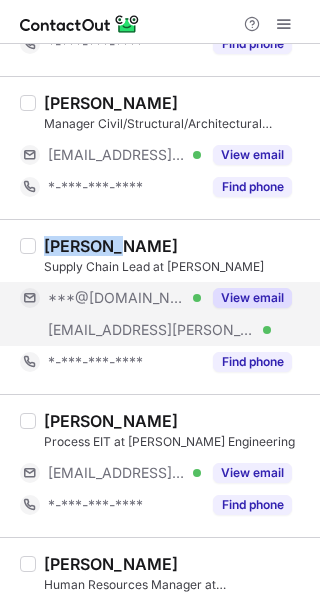 copy on "Heather" 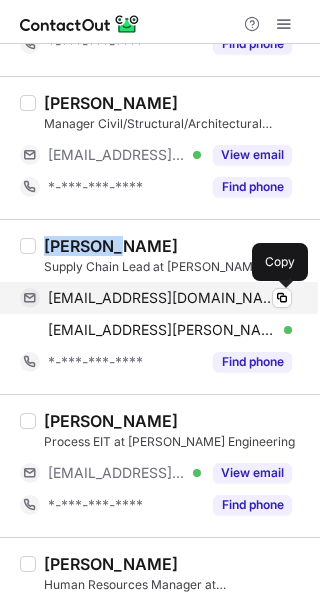 drag, startPoint x: 281, startPoint y: 296, endPoint x: 303, endPoint y: 290, distance: 22.803509 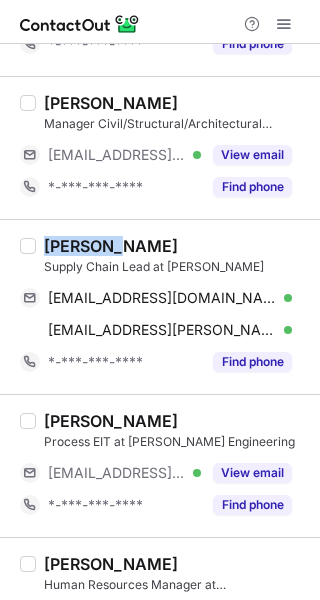 type 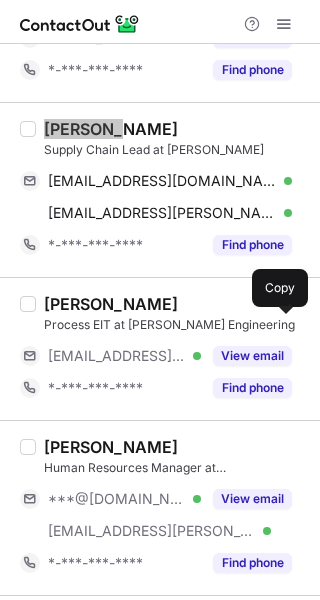 scroll, scrollTop: 2055, scrollLeft: 0, axis: vertical 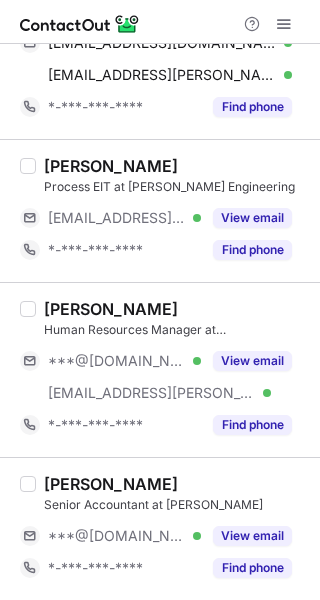 click on "Shallon Mitchell" at bounding box center [111, 309] 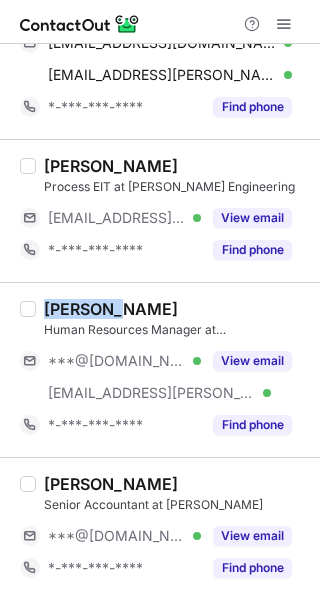 click on "Shallon Mitchell" at bounding box center [111, 309] 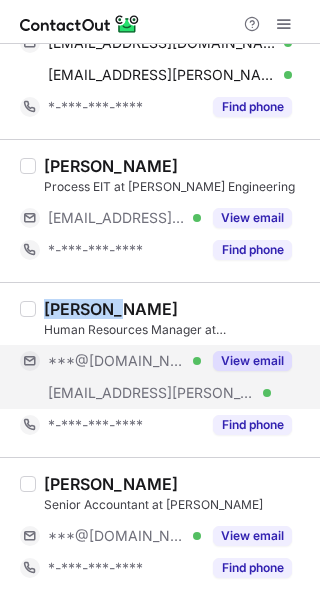 copy on "Shallon" 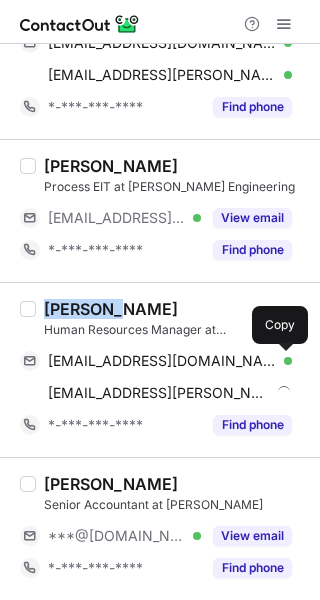 drag, startPoint x: 277, startPoint y: 360, endPoint x: 312, endPoint y: 355, distance: 35.35534 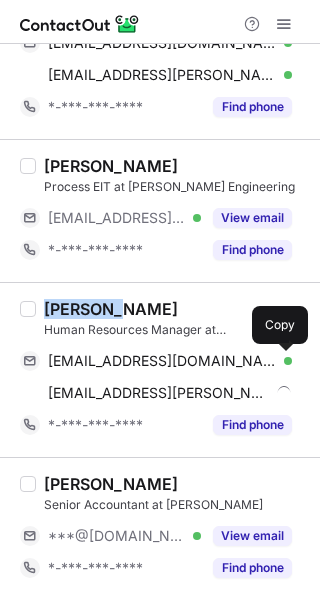 click at bounding box center [282, 361] 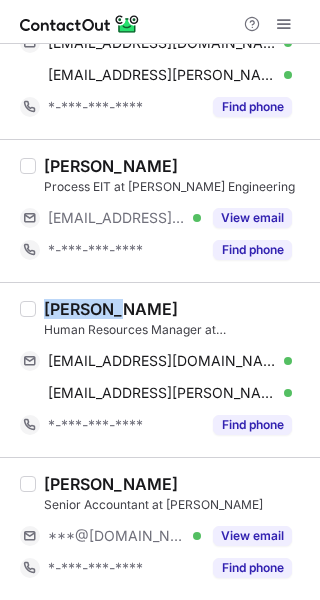 click on "Shallon Mitchell" at bounding box center (111, 309) 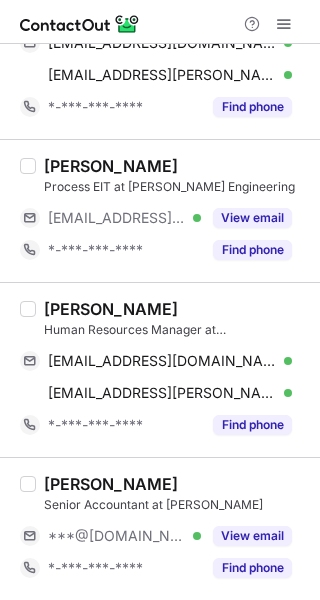 click on "Shallon Mitchell" at bounding box center (111, 309) 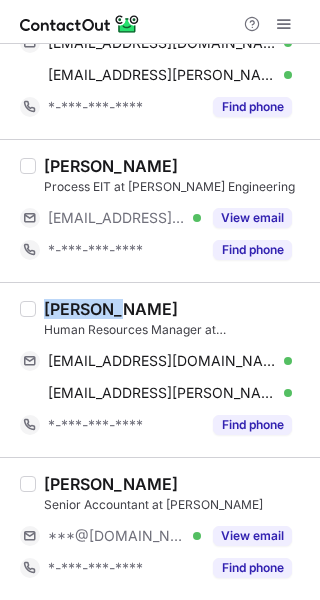 click on "Shallon Mitchell" at bounding box center [111, 309] 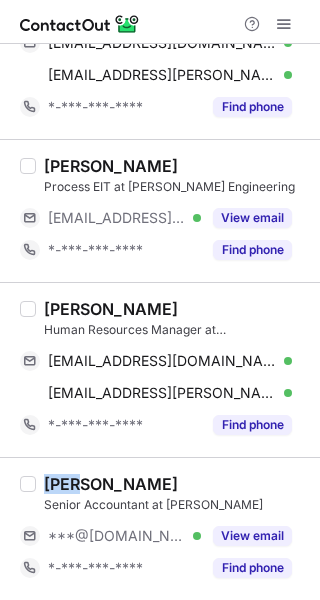 click on "Aki H." at bounding box center [111, 484] 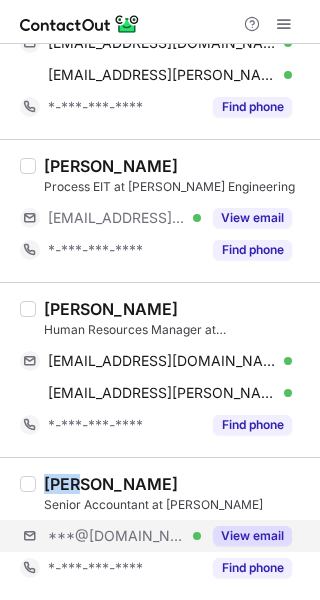 drag, startPoint x: 250, startPoint y: 538, endPoint x: 298, endPoint y: 525, distance: 49.729267 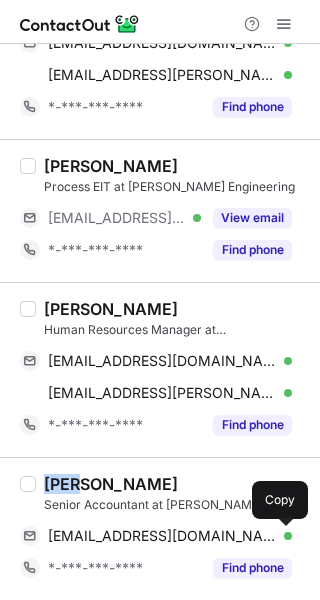 drag, startPoint x: 279, startPoint y: 536, endPoint x: 311, endPoint y: 510, distance: 41.231056 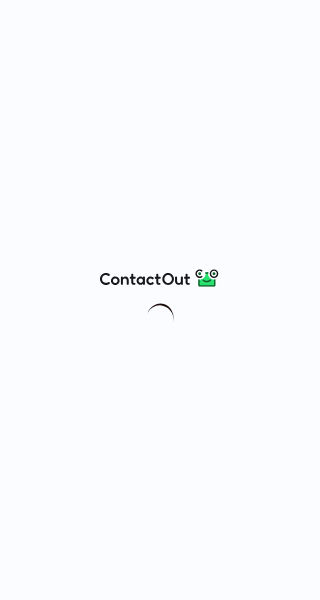 scroll, scrollTop: 0, scrollLeft: 0, axis: both 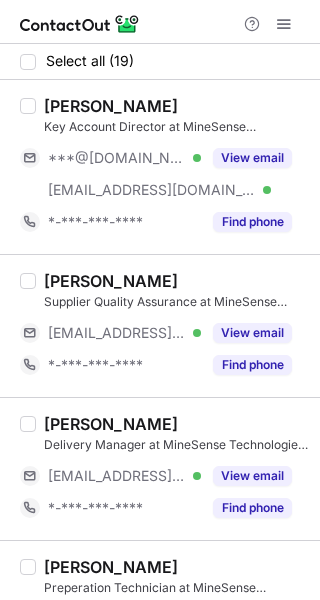 click on "Randy Klair" at bounding box center [111, 106] 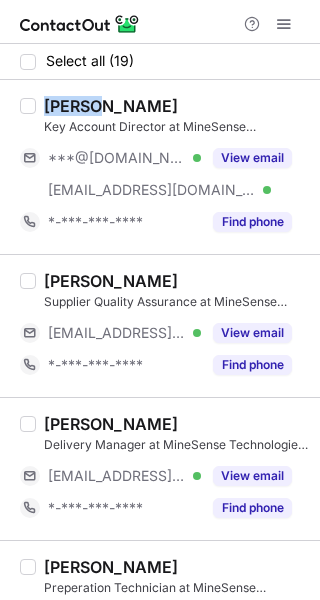 click on "Randy Klair" at bounding box center [111, 106] 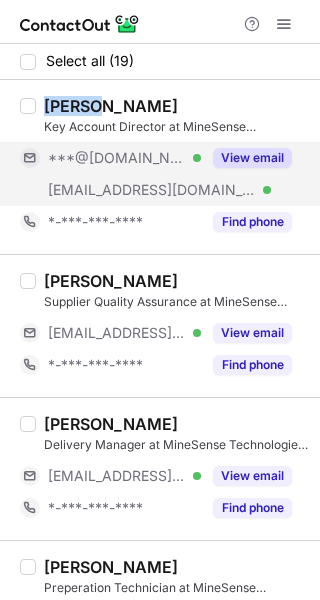 click on "View email" at bounding box center [252, 158] 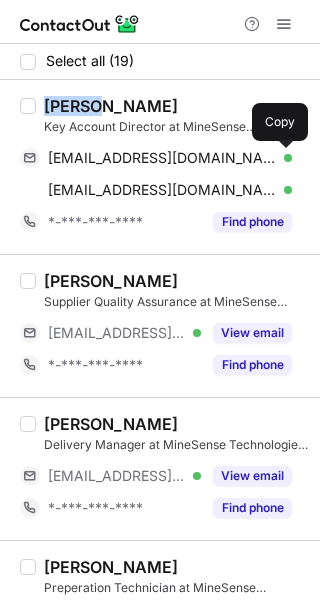 drag, startPoint x: 282, startPoint y: 159, endPoint x: 313, endPoint y: 150, distance: 32.280025 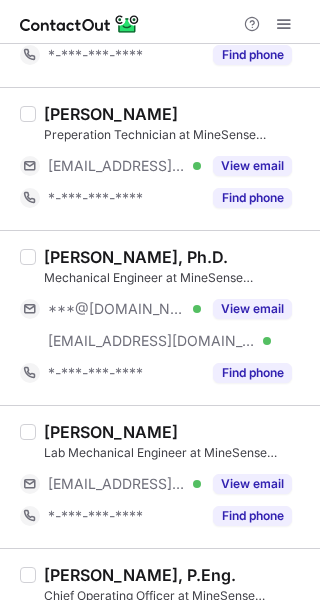 scroll, scrollTop: 500, scrollLeft: 0, axis: vertical 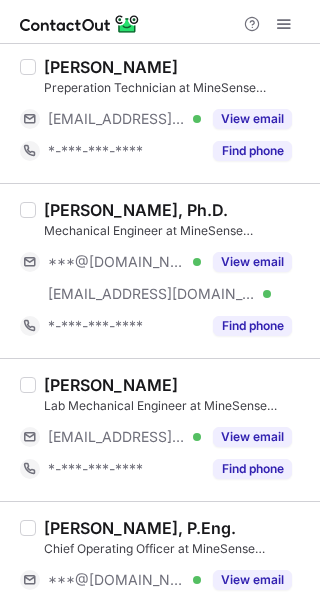 click on "Bhargav Gadhavi, Ph.D." at bounding box center [136, 210] 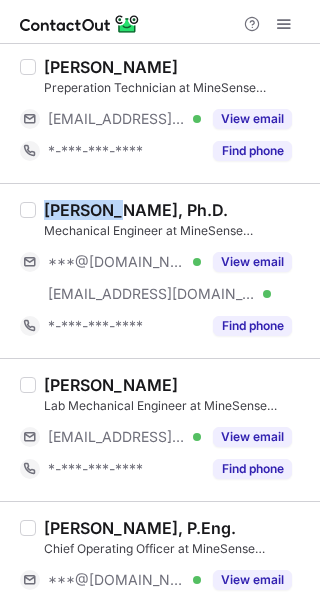 click on "Bhargav Gadhavi, Ph.D." at bounding box center [136, 210] 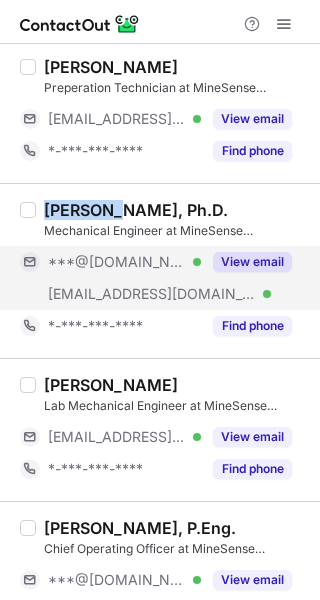 copy on "Bhargav" 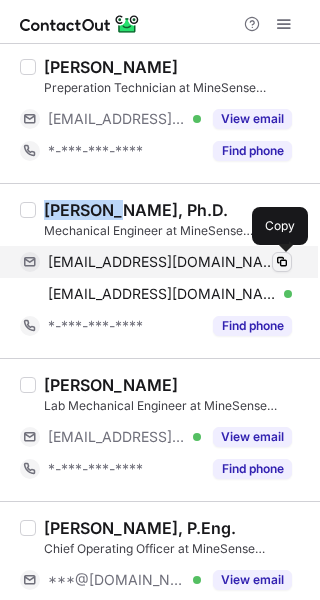 click at bounding box center (282, 262) 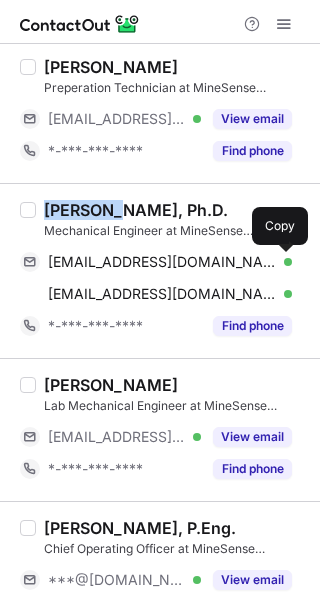 type 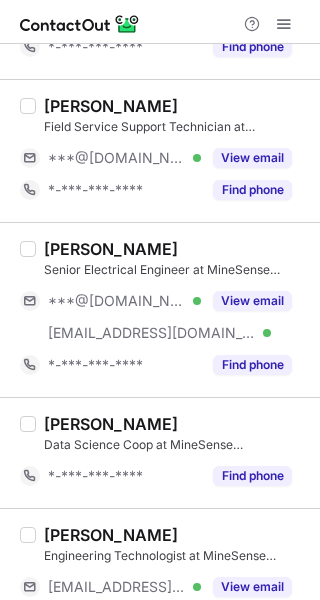 scroll, scrollTop: 1100, scrollLeft: 0, axis: vertical 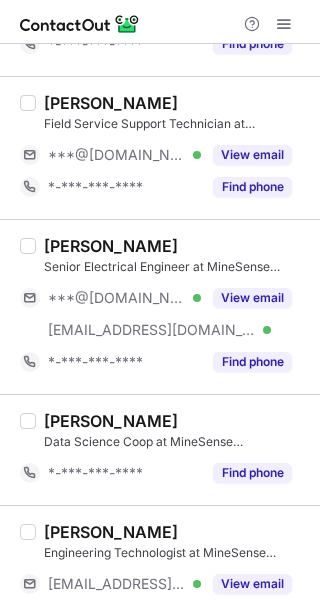 click on "Kurt Yesilcimen" at bounding box center (111, 246) 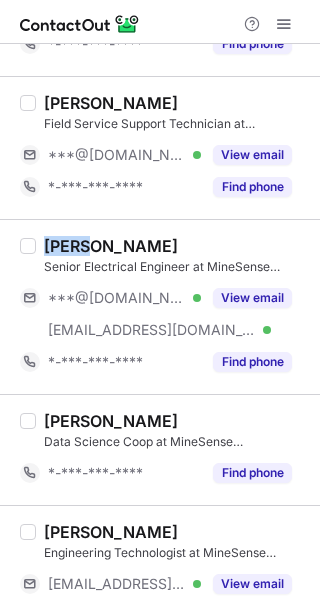 click on "Kurt Yesilcimen" at bounding box center (111, 246) 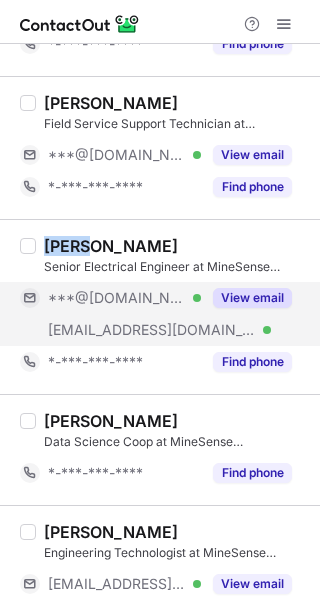 copy on "Kurt" 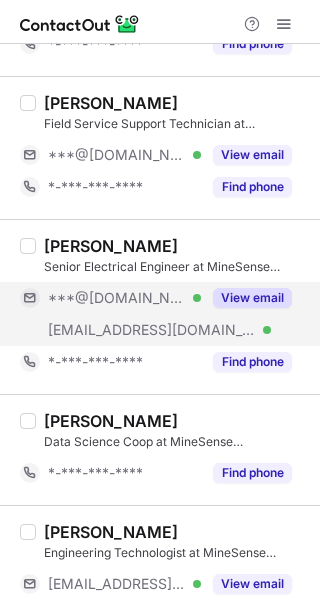click on "View email" at bounding box center [246, 298] 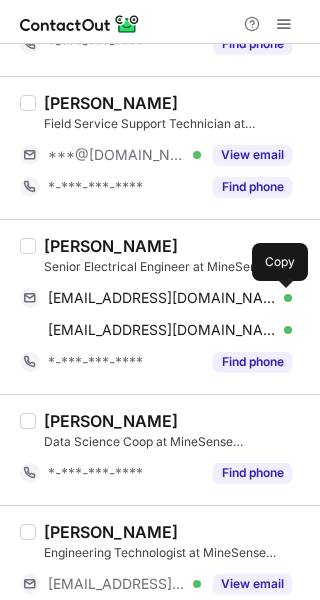 drag, startPoint x: 280, startPoint y: 298, endPoint x: 318, endPoint y: 278, distance: 42.941822 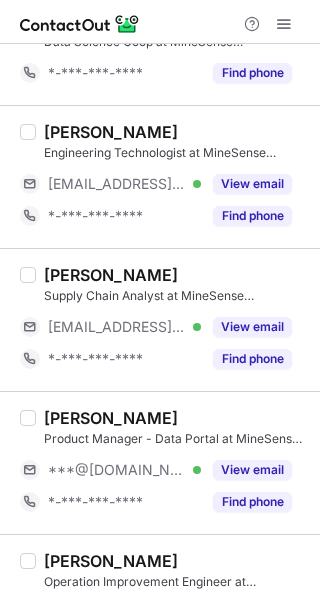scroll, scrollTop: 1700, scrollLeft: 0, axis: vertical 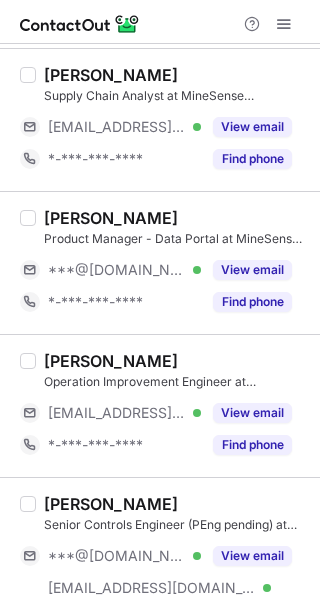 click on "Chris Boyle" at bounding box center [111, 218] 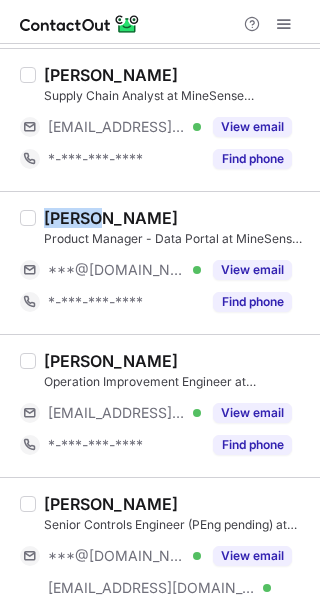 click on "Chris Boyle" at bounding box center (111, 218) 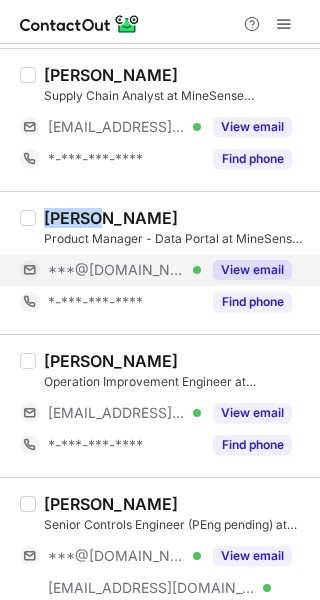 copy on "Chris" 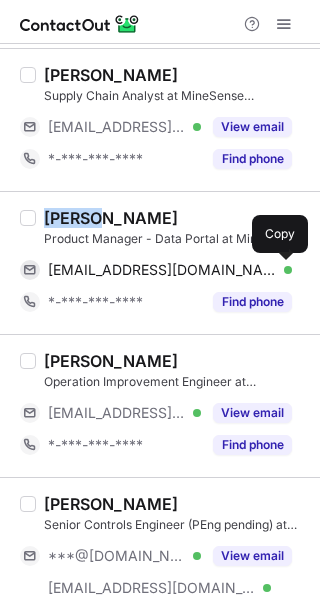 click at bounding box center (282, 270) 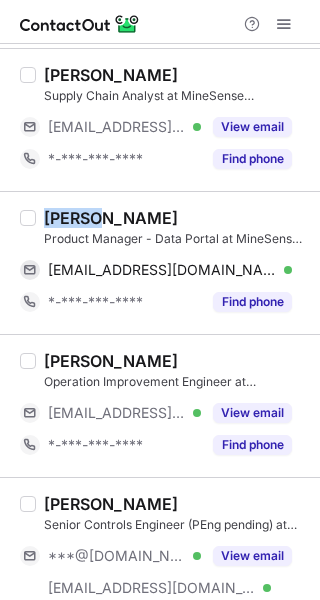 type 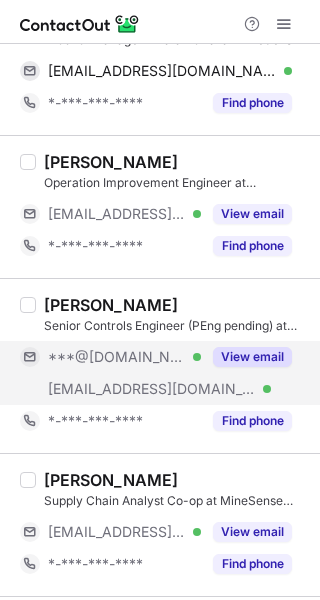 scroll, scrollTop: 1900, scrollLeft: 0, axis: vertical 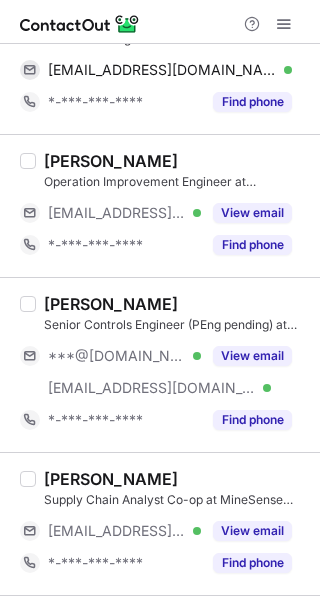 click on "David Dander" at bounding box center (111, 304) 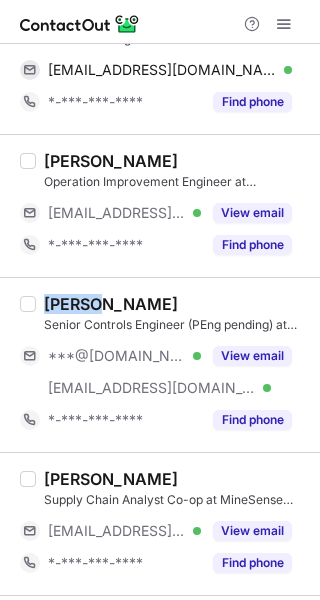 click on "David Dander" at bounding box center [111, 304] 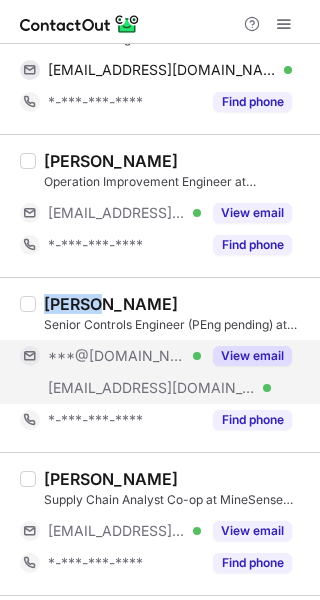 copy on "David" 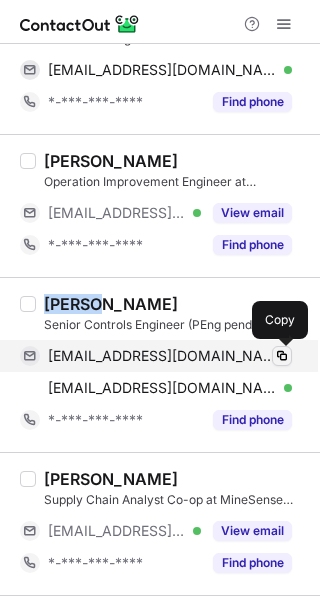 click at bounding box center [282, 356] 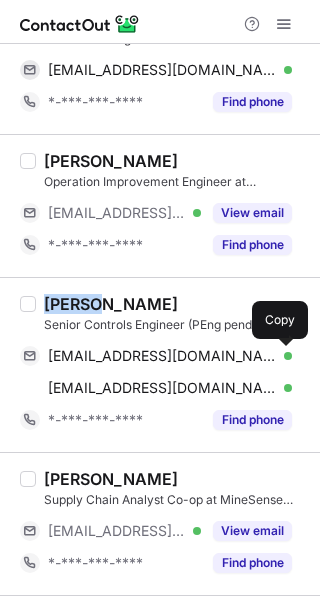 type 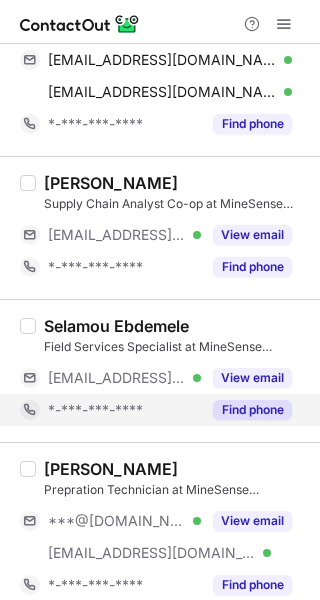 scroll, scrollTop: 2300, scrollLeft: 0, axis: vertical 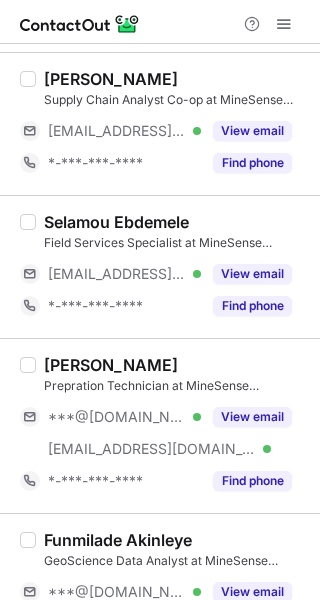 click on "Jebin James" at bounding box center (111, 365) 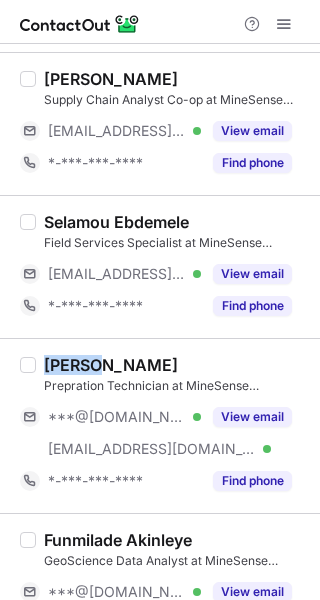click on "Jebin James" at bounding box center [111, 365] 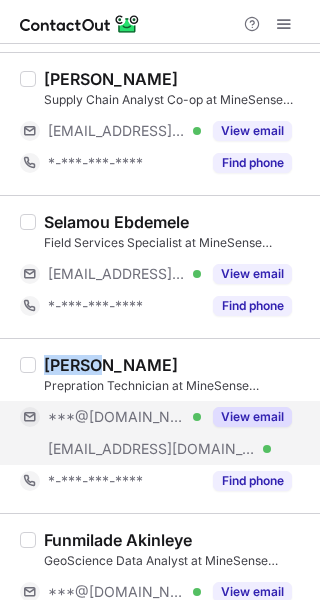 click on "View email" at bounding box center [252, 417] 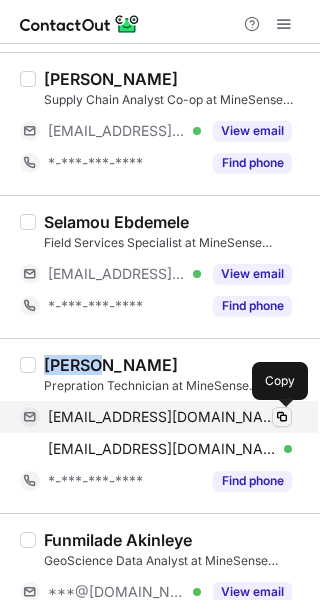 click at bounding box center (282, 417) 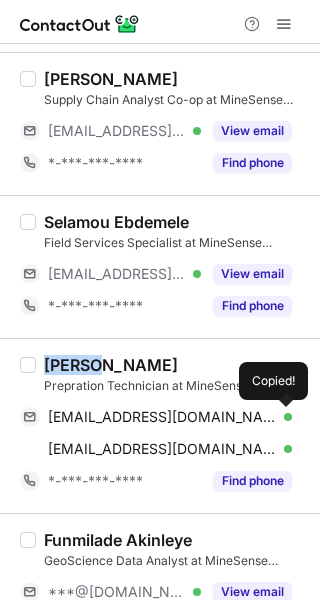 type 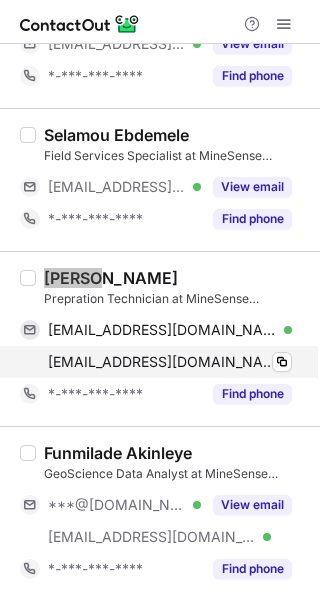 scroll, scrollTop: 2388, scrollLeft: 0, axis: vertical 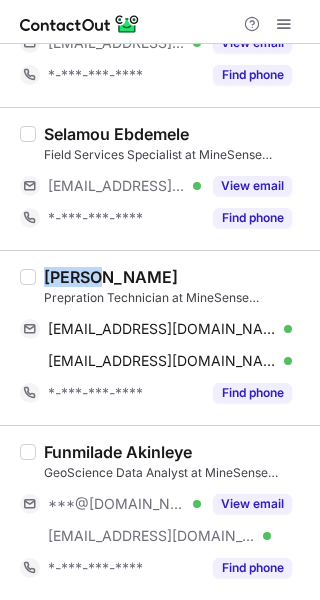click on "Funmilade Akinleye" at bounding box center (118, 452) 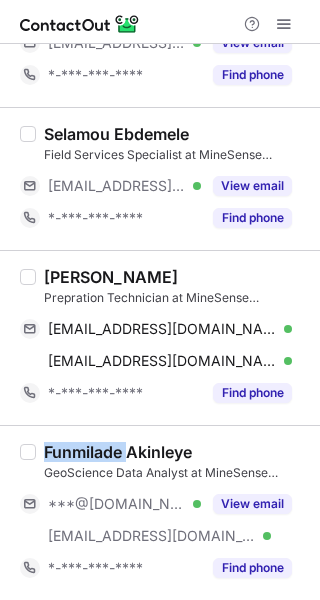 click on "Funmilade Akinleye" at bounding box center (118, 452) 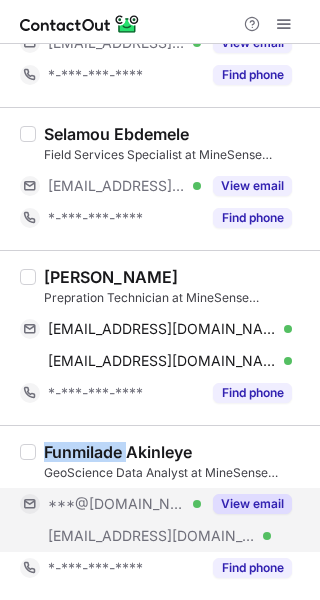 click on "View email" at bounding box center [252, 504] 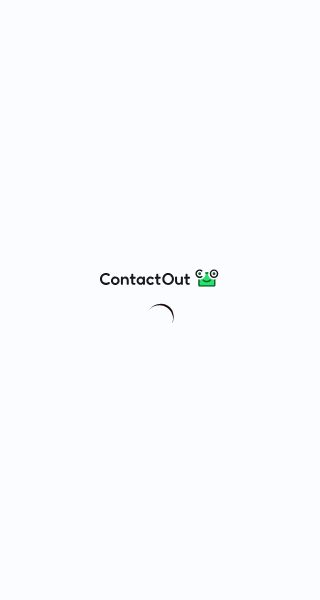 scroll, scrollTop: 0, scrollLeft: 0, axis: both 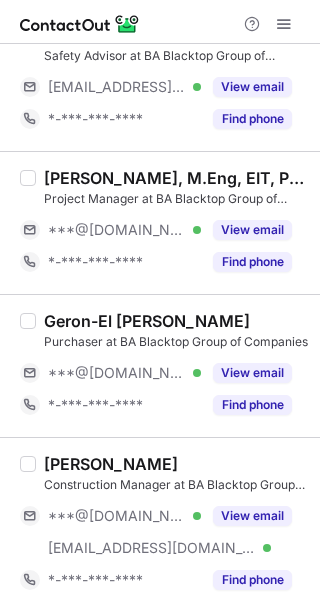 click on "[PERSON_NAME], M.Eng, EIT, PMP" at bounding box center (176, 178) 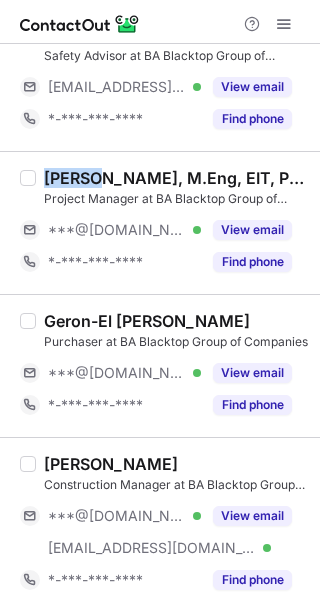 click on "[PERSON_NAME], M.Eng, EIT, PMP" at bounding box center (176, 178) 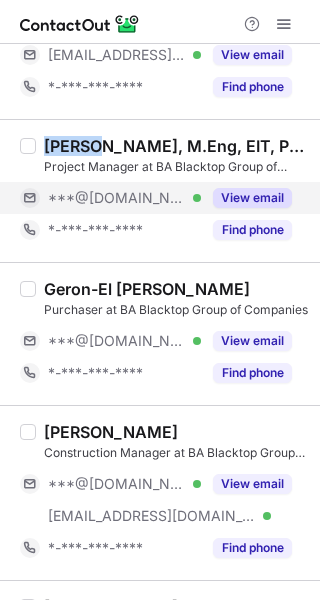 scroll, scrollTop: 468, scrollLeft: 0, axis: vertical 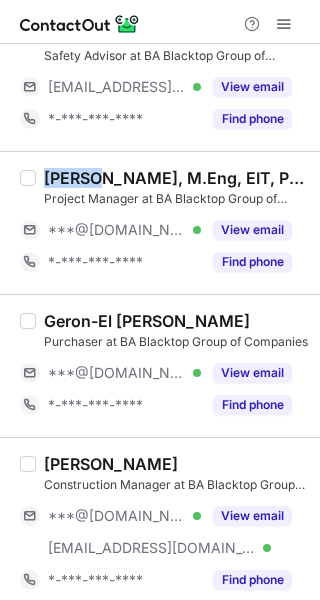 drag, startPoint x: 251, startPoint y: 227, endPoint x: 313, endPoint y: 193, distance: 70.71068 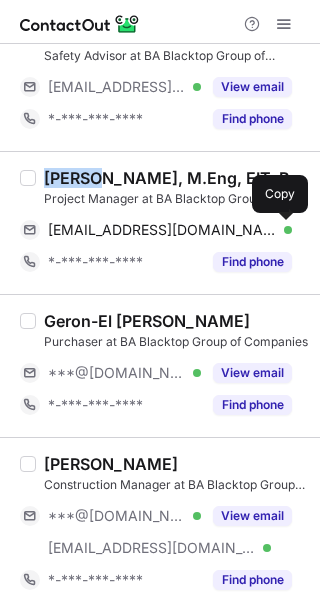 drag, startPoint x: 281, startPoint y: 231, endPoint x: 319, endPoint y: 186, distance: 58.898216 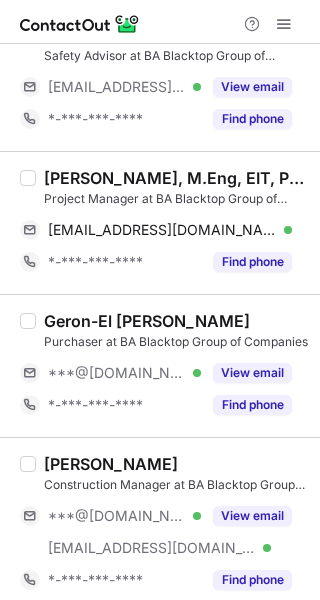 click on "Geron-El Catacutan" at bounding box center [147, 321] 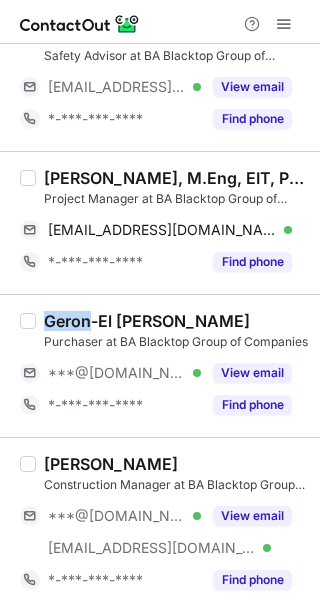 click on "Geron-El Catacutan" at bounding box center [147, 321] 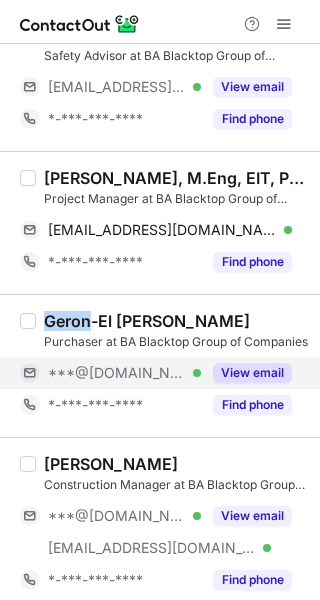 click on "View email" at bounding box center [252, 373] 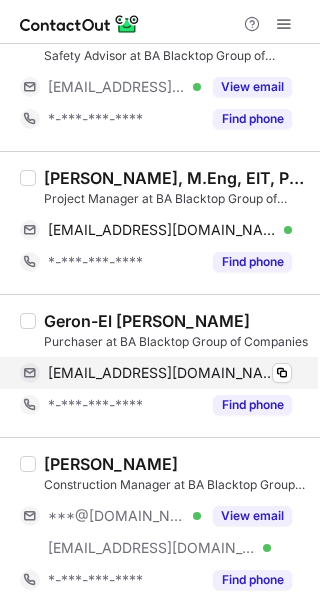click on "jayrcatacutan@gmail.com Verified Copy" at bounding box center [156, 373] 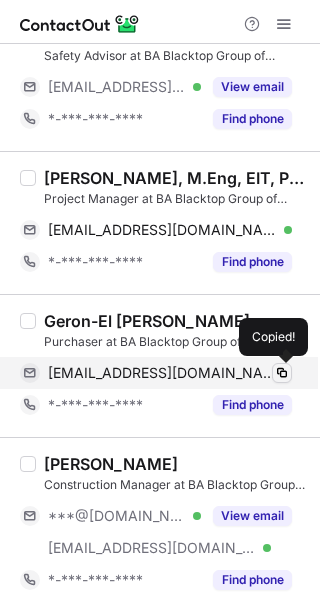 drag, startPoint x: 281, startPoint y: 376, endPoint x: 287, endPoint y: 363, distance: 14.3178215 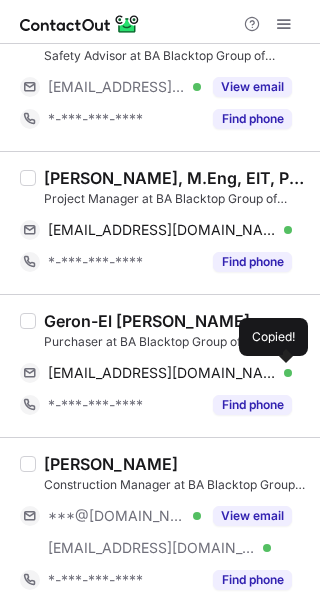 type 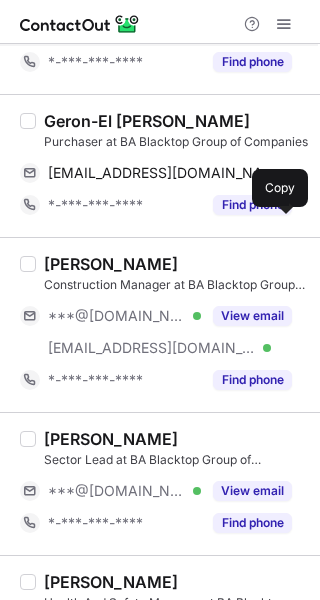 scroll, scrollTop: 768, scrollLeft: 0, axis: vertical 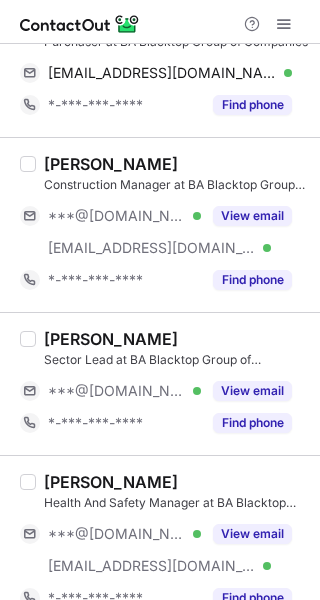 click on "Luke Tridgell" at bounding box center [111, 164] 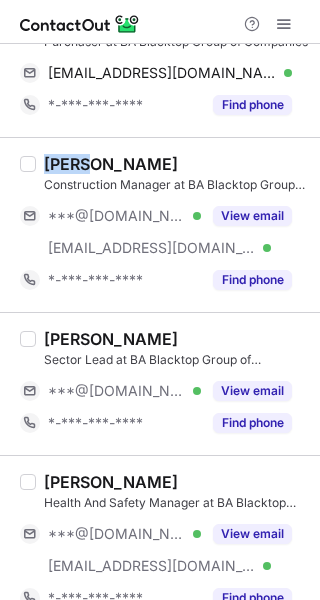click on "Luke Tridgell" at bounding box center (111, 164) 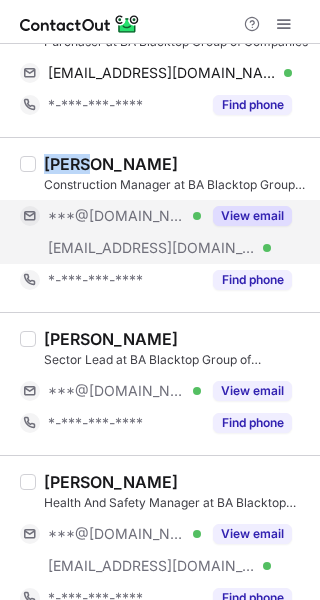 click on "View email" at bounding box center (252, 216) 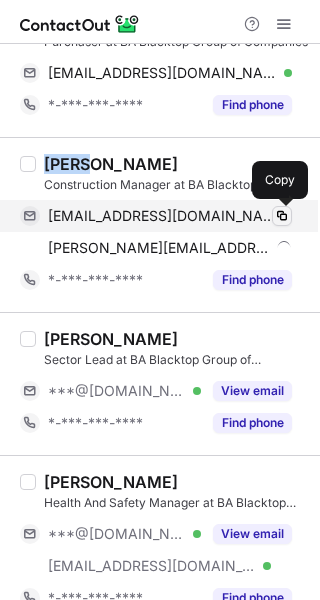 click at bounding box center [282, 216] 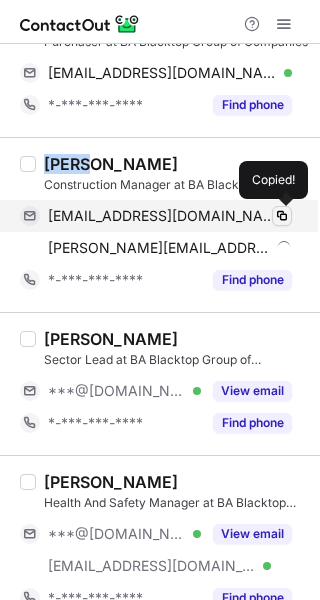 click at bounding box center (282, 216) 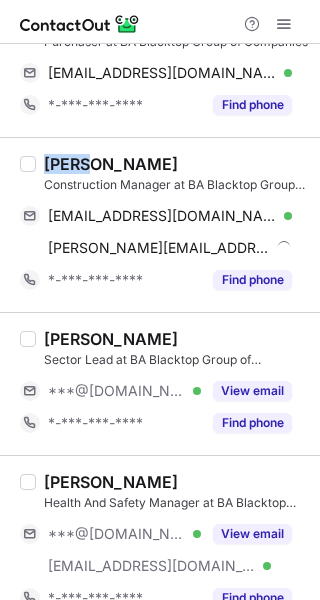 type 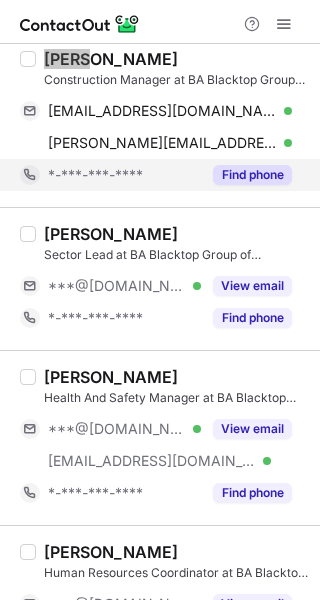 scroll, scrollTop: 968, scrollLeft: 0, axis: vertical 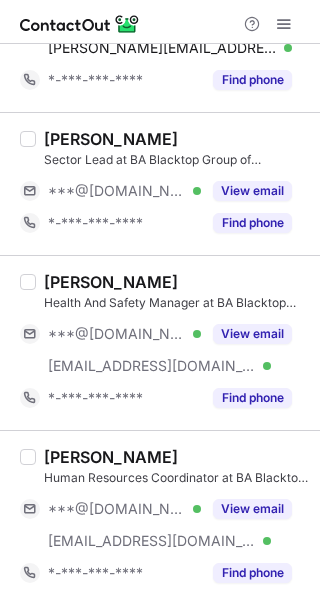 click on "Alexandre Prat" at bounding box center (111, 139) 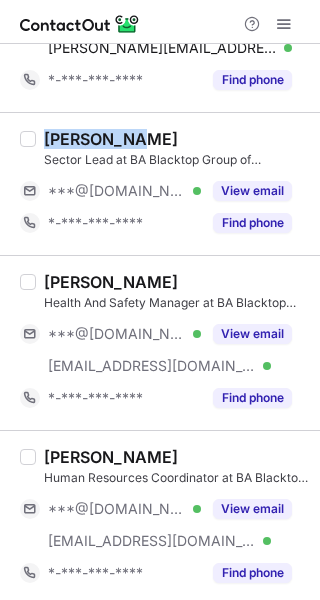 click on "Alexandre Prat" at bounding box center (111, 139) 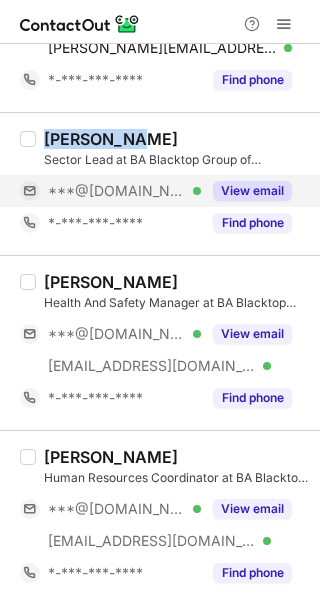 copy on "Alexandre" 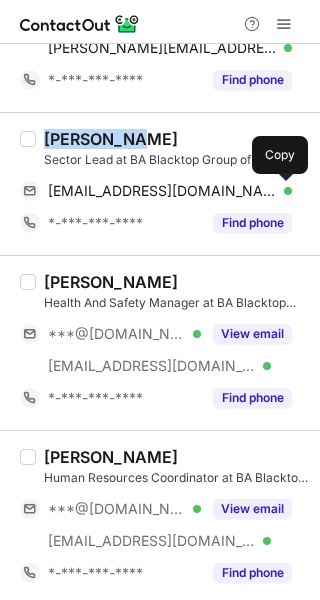 drag, startPoint x: 281, startPoint y: 195, endPoint x: 310, endPoint y: 184, distance: 31.016125 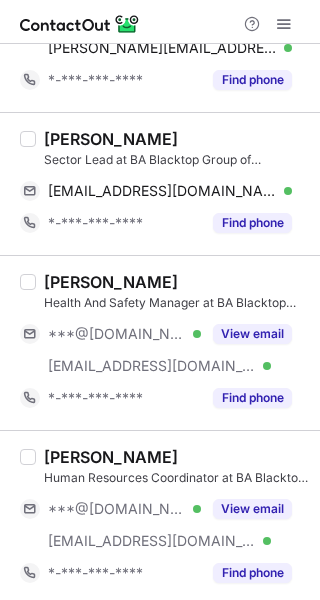 click on "Fabien Veyet" at bounding box center [111, 282] 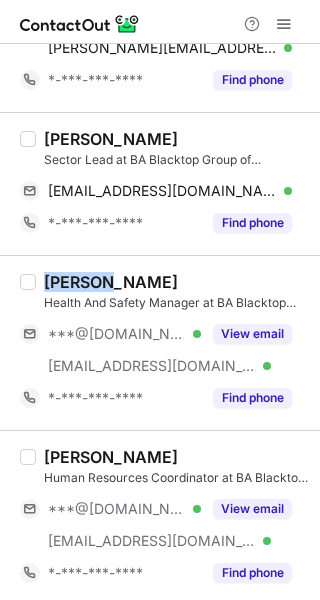 click on "Fabien Veyet" at bounding box center (111, 282) 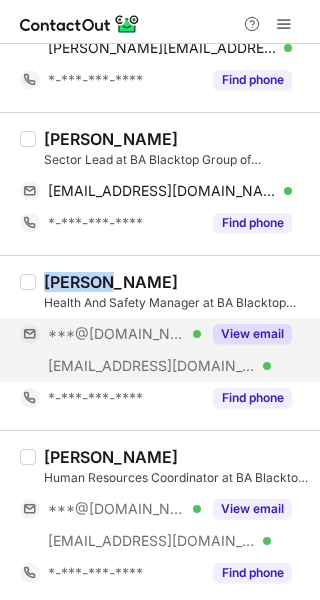 copy on "Fabien" 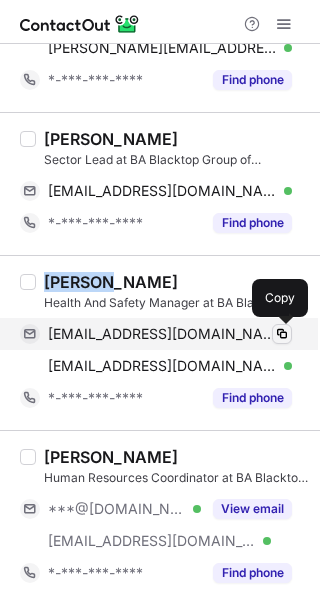 click at bounding box center [282, 334] 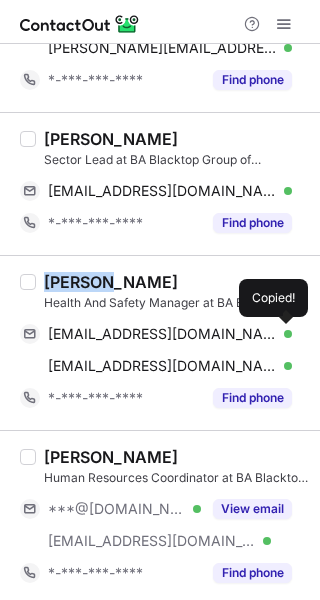 type 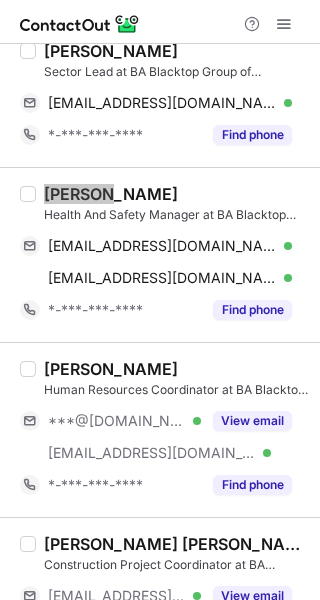 scroll, scrollTop: 1168, scrollLeft: 0, axis: vertical 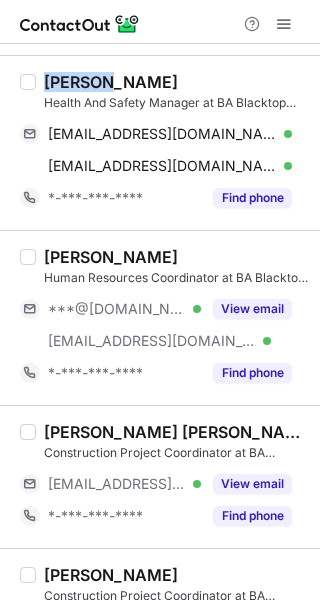 click on "Luisa Martines" at bounding box center [111, 257] 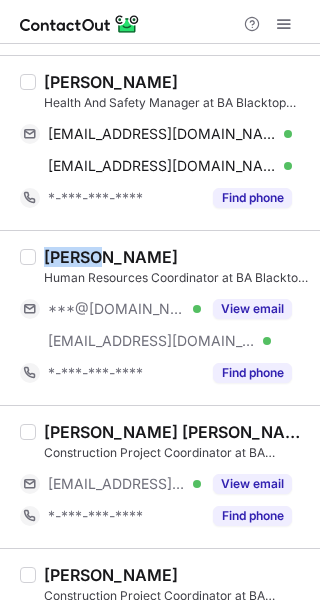 click on "Luisa Martines" at bounding box center (111, 257) 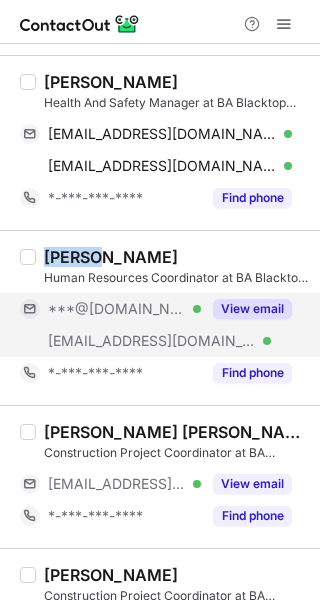 click on "View email" at bounding box center (252, 309) 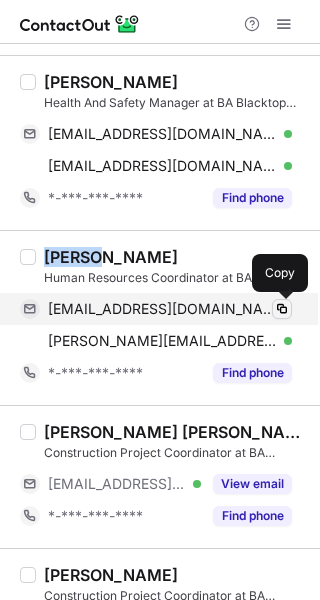 drag, startPoint x: 275, startPoint y: 309, endPoint x: 286, endPoint y: 307, distance: 11.18034 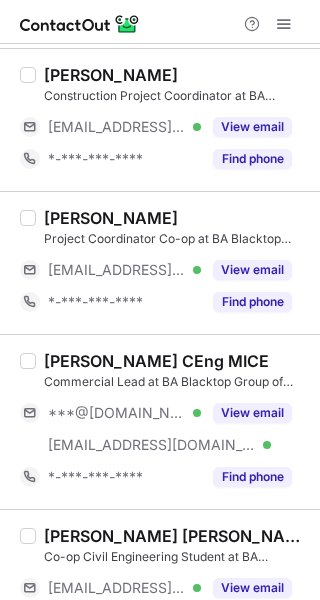 scroll, scrollTop: 1720, scrollLeft: 0, axis: vertical 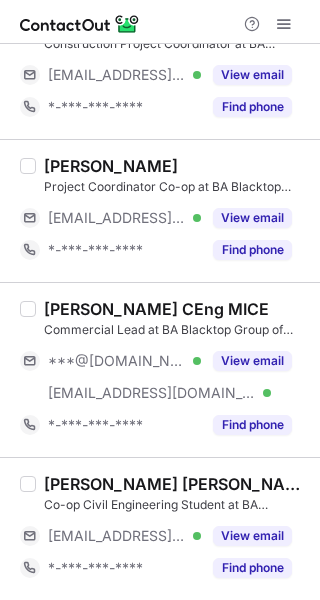 click on "Nerissa Patel Tridgell CEng MICE" at bounding box center (156, 309) 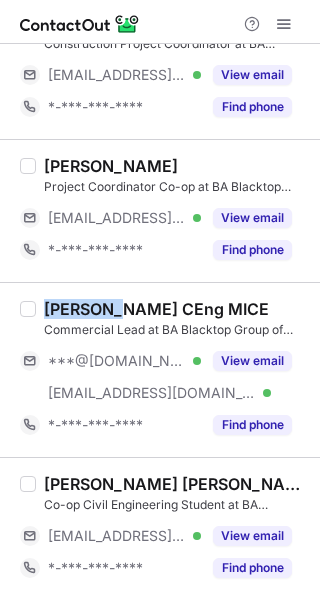 click on "Nerissa Patel Tridgell CEng MICE" at bounding box center [156, 309] 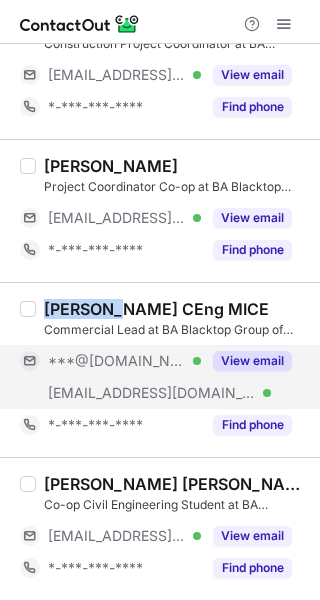 click on "View email" at bounding box center (252, 361) 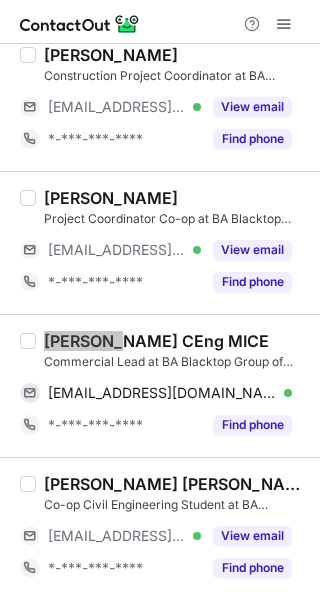 scroll, scrollTop: 1688, scrollLeft: 0, axis: vertical 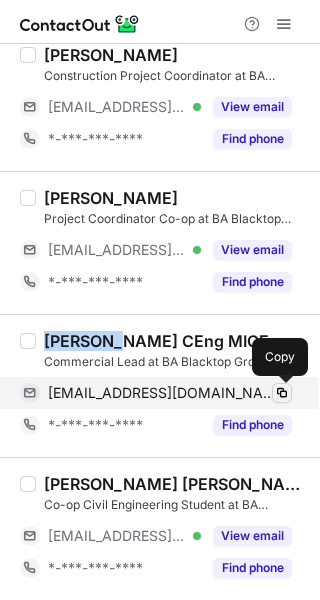 click at bounding box center [282, 393] 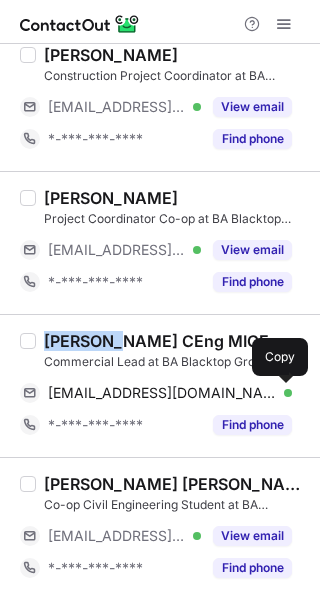 type 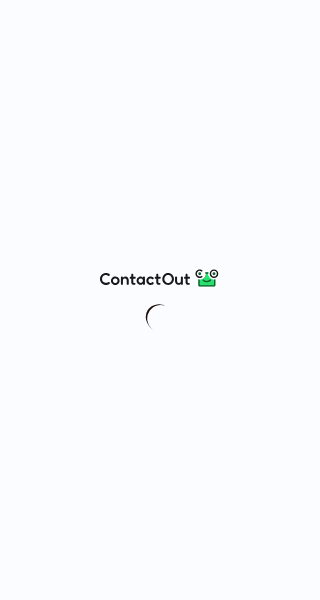 scroll, scrollTop: 0, scrollLeft: 0, axis: both 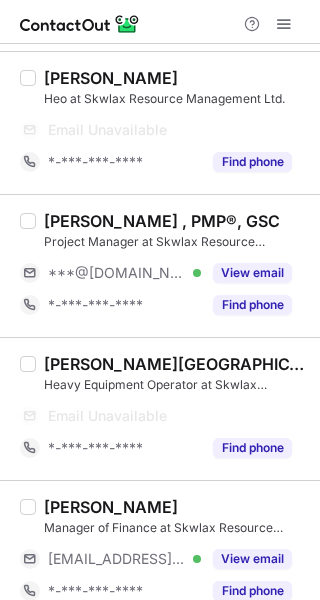 click on "Angie Bobyk , PMP®, GSC" at bounding box center (162, 221) 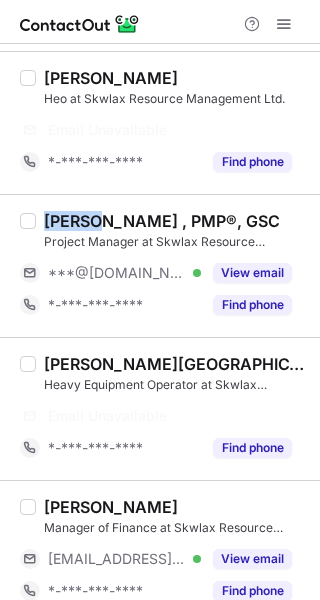 click on "Angie Bobyk , PMP®, GSC" at bounding box center [162, 221] 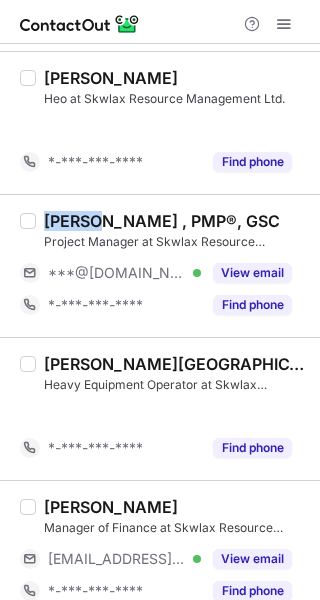scroll, scrollTop: 536, scrollLeft: 0, axis: vertical 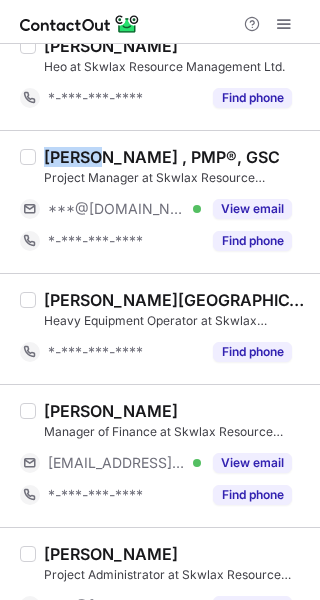 copy on "Angie" 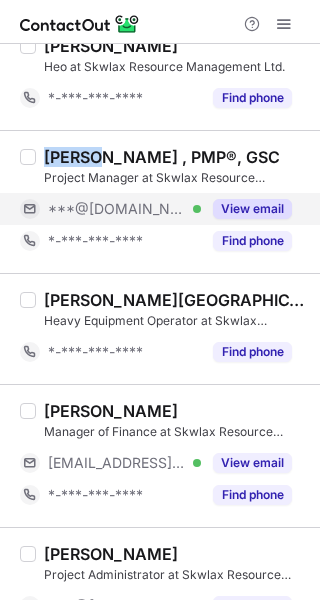 click on "View email" at bounding box center (252, 209) 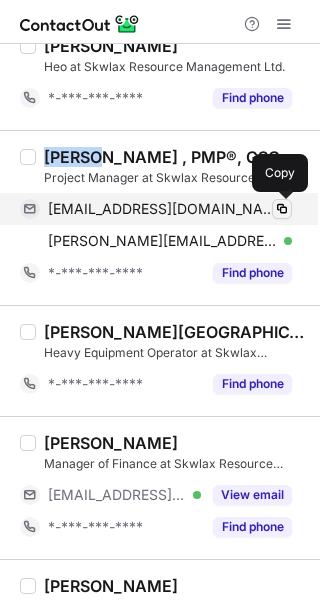 click at bounding box center (282, 209) 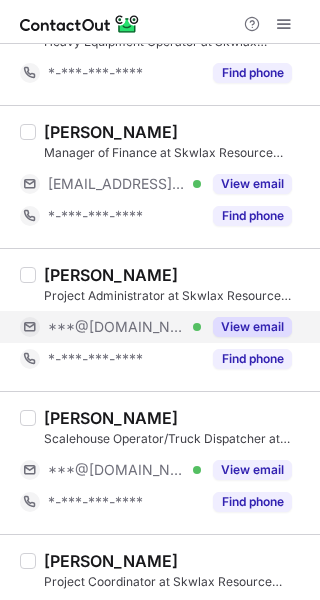 scroll, scrollTop: 936, scrollLeft: 0, axis: vertical 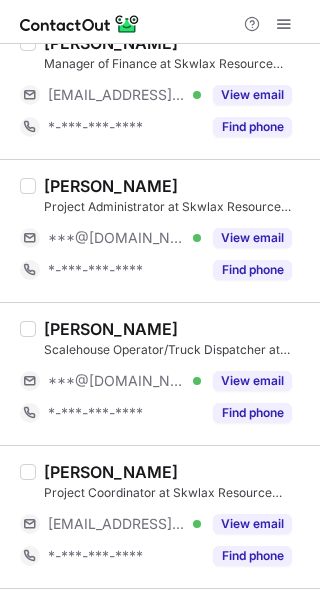 click on "Tiffany Callihoo" at bounding box center [111, 186] 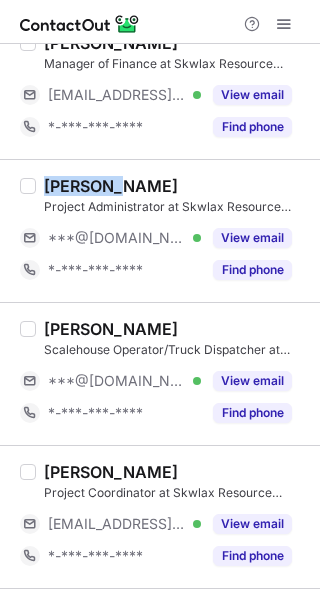 click on "Tiffany Callihoo" at bounding box center [111, 186] 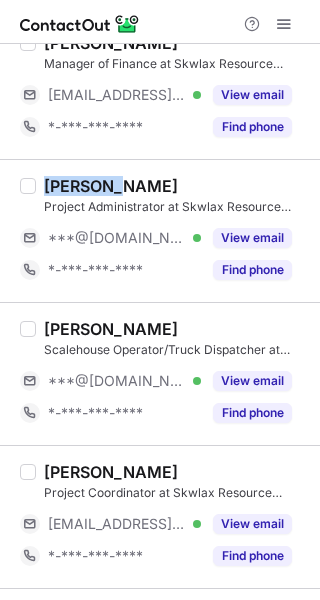 copy on "Tiffany" 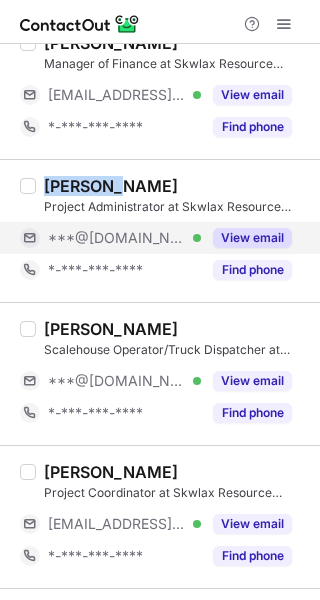 click on "View email" at bounding box center [252, 238] 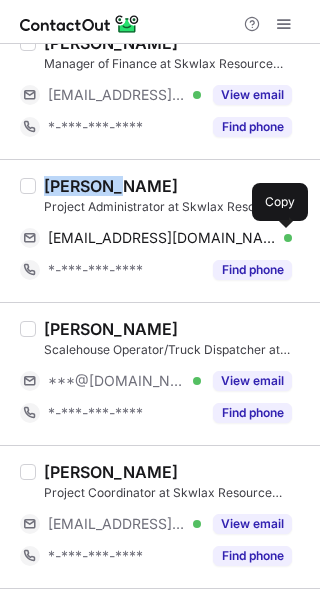 drag, startPoint x: 290, startPoint y: 233, endPoint x: 303, endPoint y: 216, distance: 21.400934 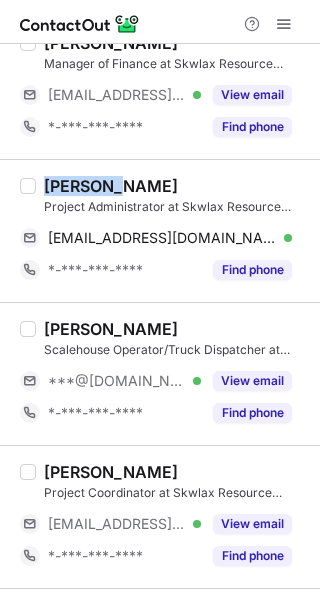 type 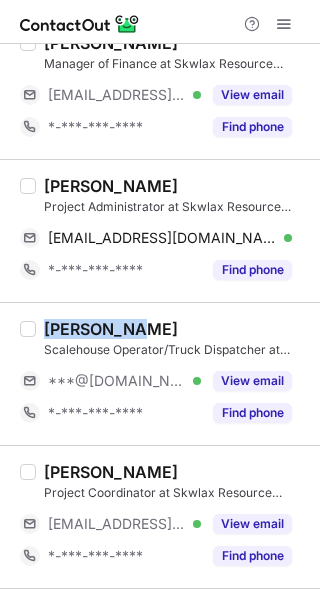 click on "Katherine Eliason" at bounding box center (111, 329) 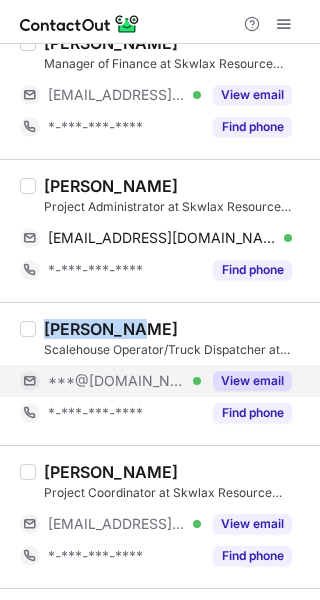 click on "View email" at bounding box center (252, 381) 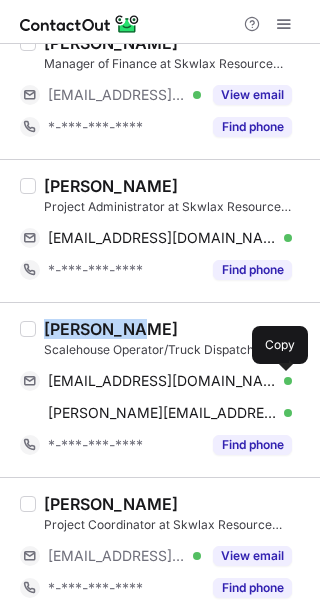 drag, startPoint x: 286, startPoint y: 376, endPoint x: 310, endPoint y: 357, distance: 30.610456 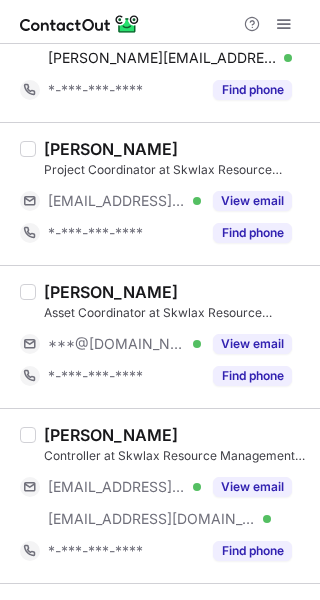 scroll, scrollTop: 1336, scrollLeft: 0, axis: vertical 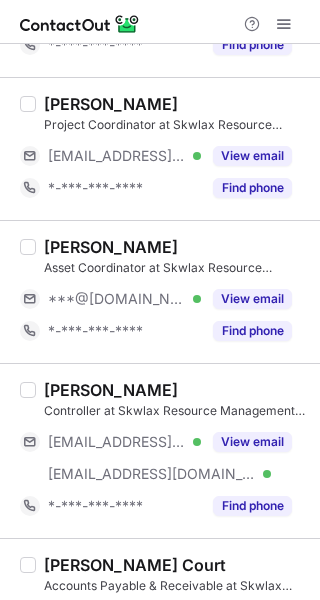 click on "Jodi Fontaine" at bounding box center (111, 247) 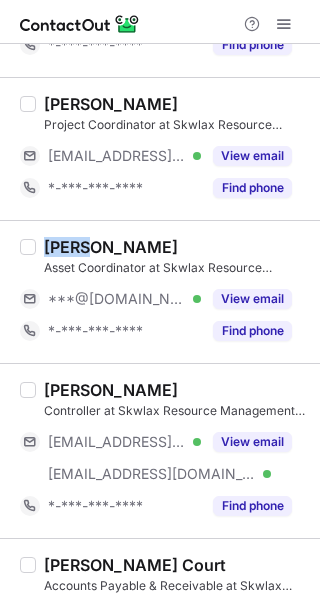 click on "Jodi Fontaine" at bounding box center (111, 247) 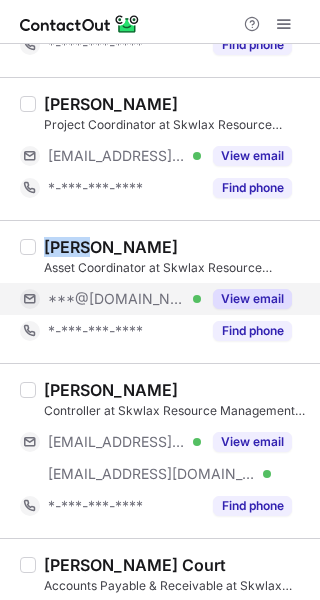 copy on "Jodi" 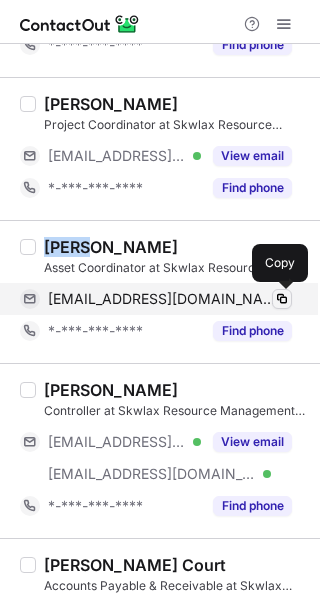 click at bounding box center (282, 299) 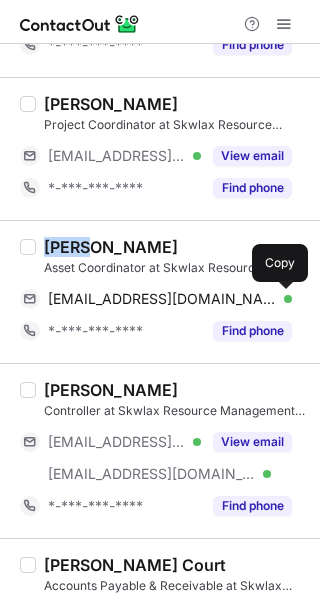 type 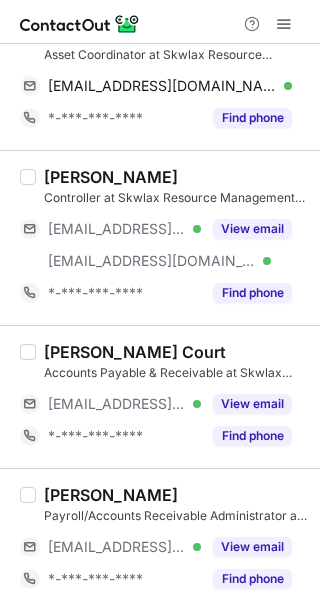 scroll, scrollTop: 1560, scrollLeft: 0, axis: vertical 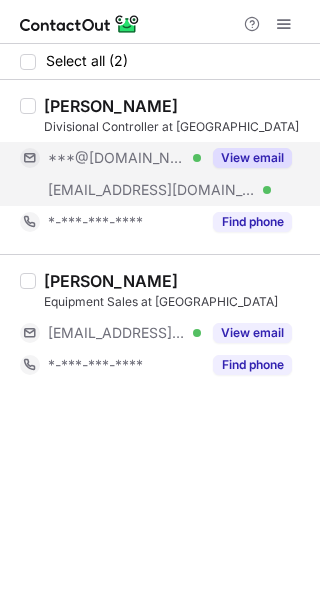 drag, startPoint x: 246, startPoint y: 156, endPoint x: 118, endPoint y: 156, distance: 128 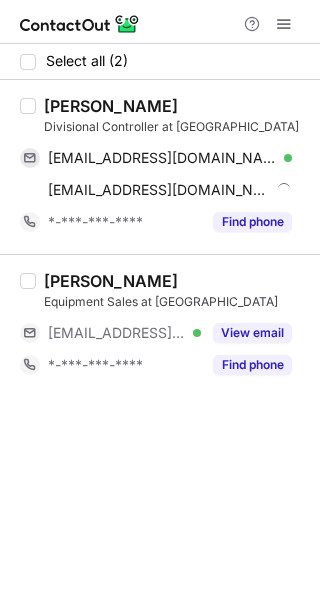 click on "April Kramer" at bounding box center [111, 106] 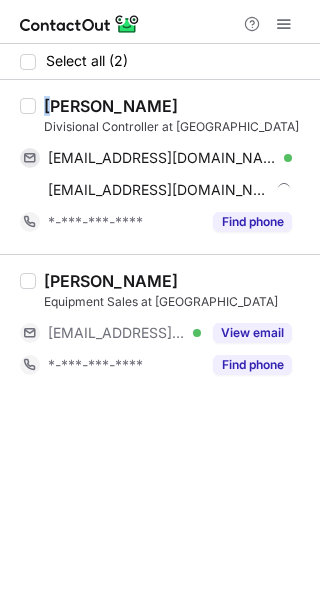 click on "April Kramer" at bounding box center (111, 106) 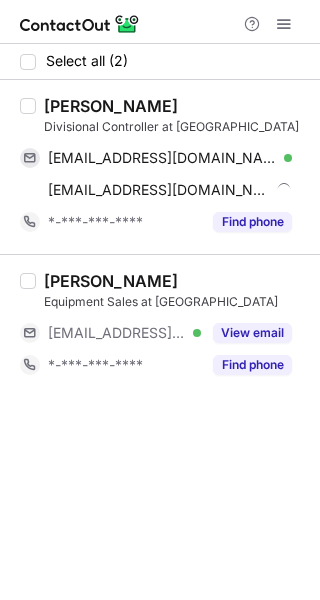 click on "April Kramer" at bounding box center (111, 106) 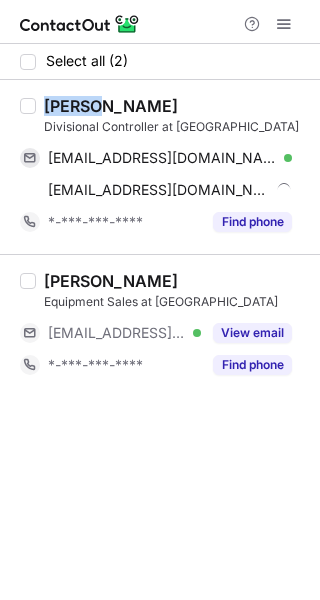 click on "April Kramer" at bounding box center [111, 106] 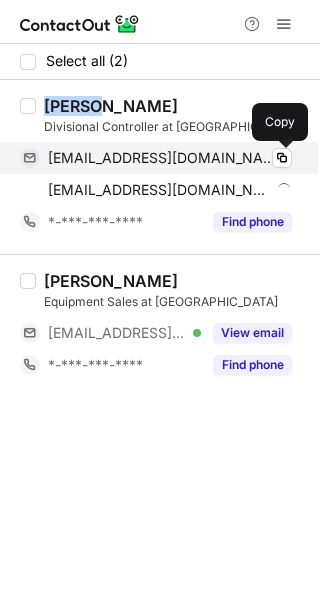 drag, startPoint x: 283, startPoint y: 162, endPoint x: 305, endPoint y: 151, distance: 24.596748 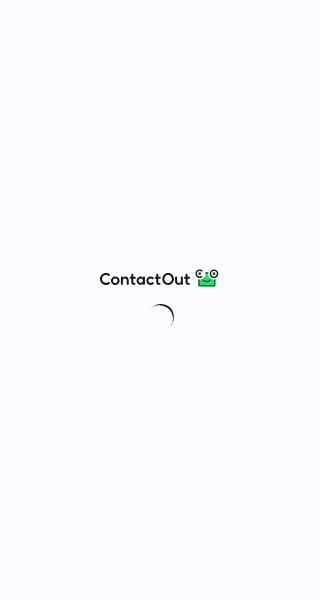 scroll, scrollTop: 0, scrollLeft: 0, axis: both 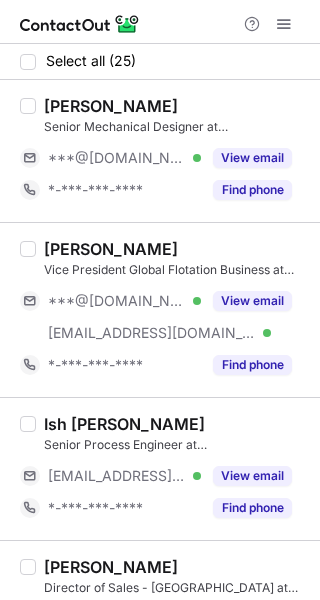 click on "[PERSON_NAME]" at bounding box center (111, 106) 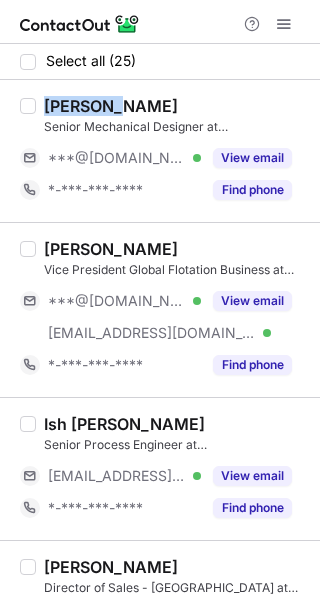 click on "[PERSON_NAME]" at bounding box center (111, 106) 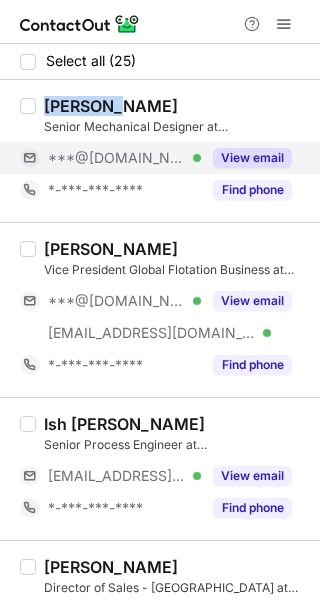 click on "View email" at bounding box center (252, 158) 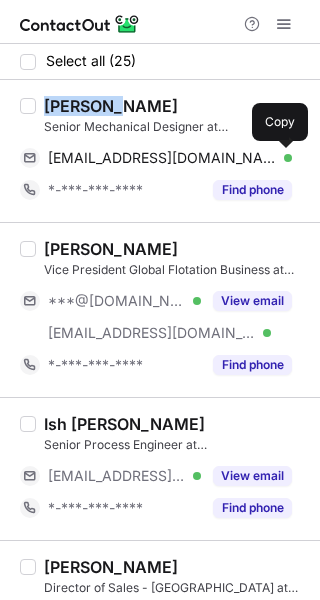 drag, startPoint x: 278, startPoint y: 157, endPoint x: 317, endPoint y: 146, distance: 40.5216 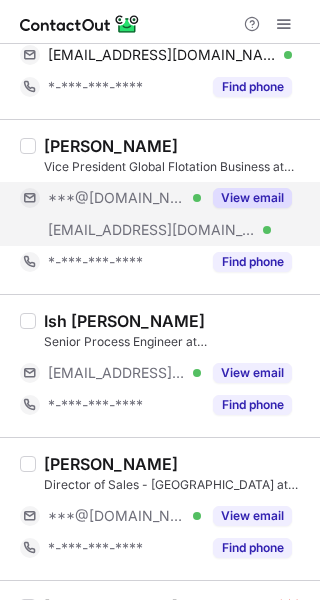 scroll, scrollTop: 200, scrollLeft: 0, axis: vertical 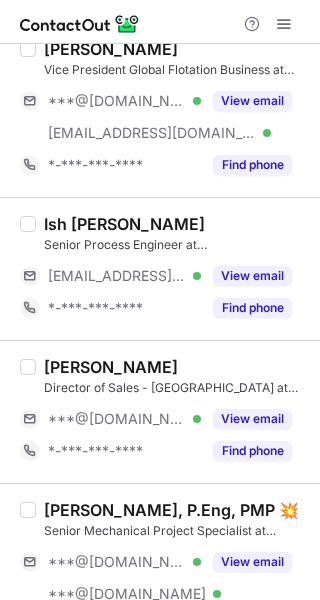 click on "Ish Grewal" at bounding box center [124, 224] 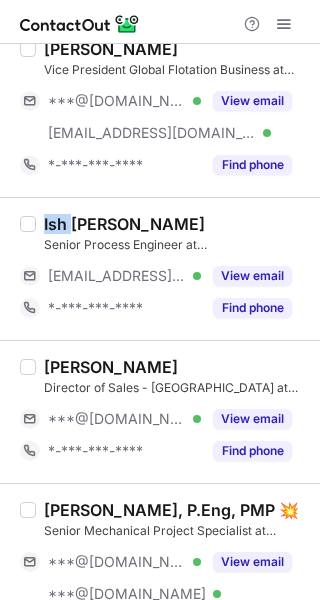 click on "Ish Grewal" at bounding box center (124, 224) 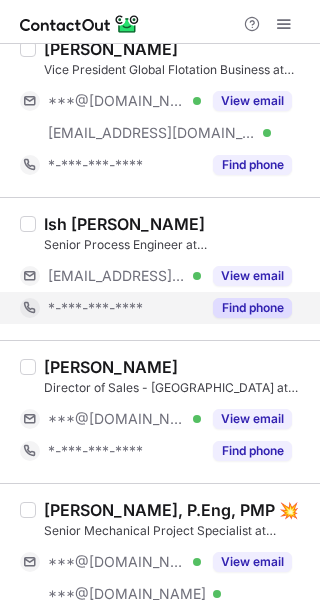 click on "Find phone" at bounding box center (246, 308) 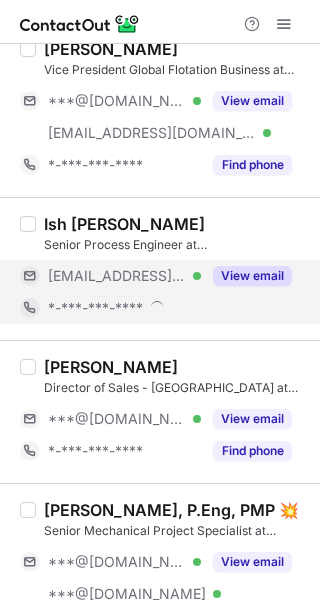 click on "View email" at bounding box center (252, 276) 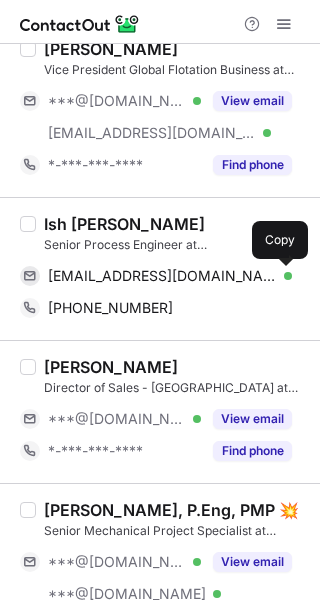 click at bounding box center (282, 276) 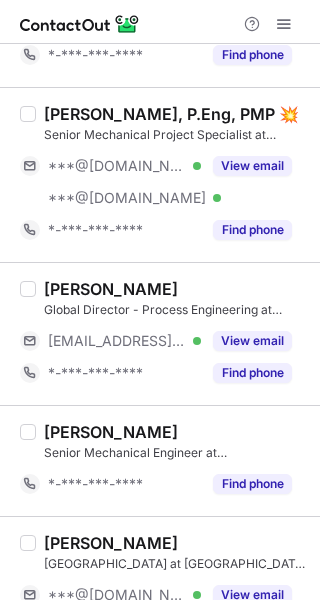 scroll, scrollTop: 600, scrollLeft: 0, axis: vertical 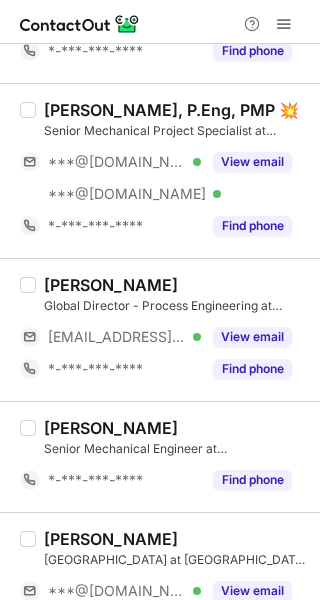 click on "Bhavik Patel, P.Eng, PMP 💥" at bounding box center (171, 110) 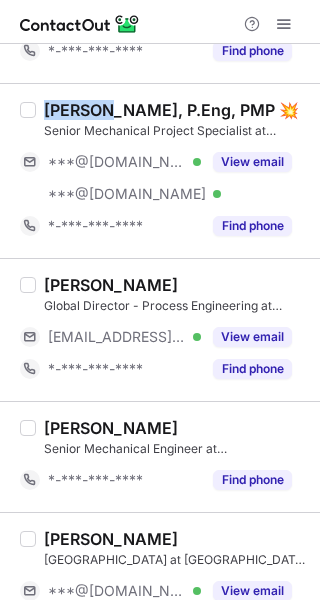 click on "Bhavik Patel, P.Eng, PMP 💥" at bounding box center [171, 110] 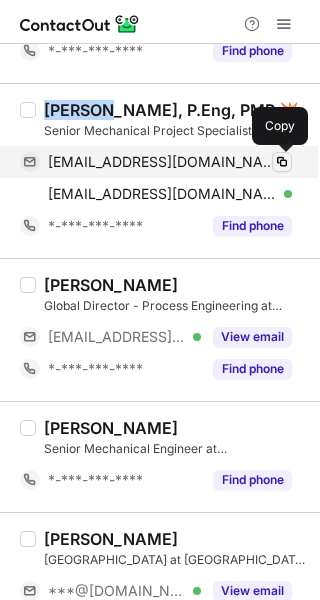 click at bounding box center [282, 162] 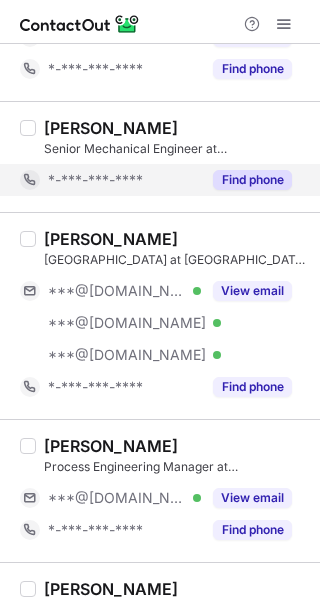 scroll, scrollTop: 1000, scrollLeft: 0, axis: vertical 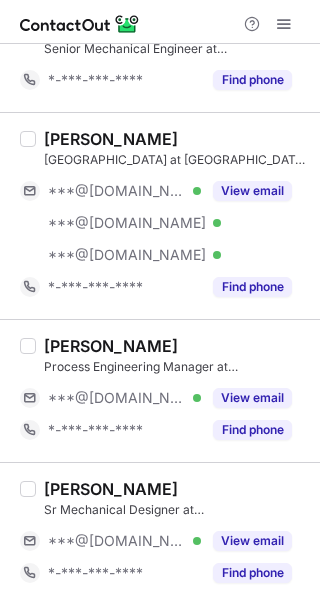click on "Mustapha Benamghar" at bounding box center (111, 139) 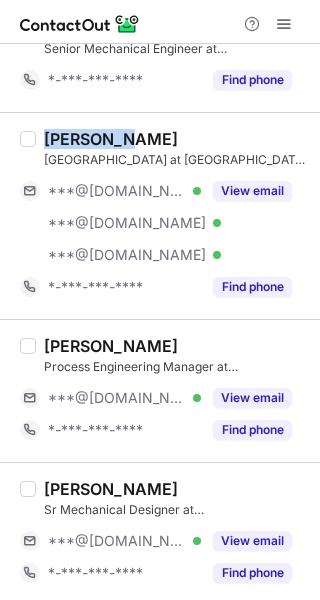 click on "Mustapha Benamghar" at bounding box center [111, 139] 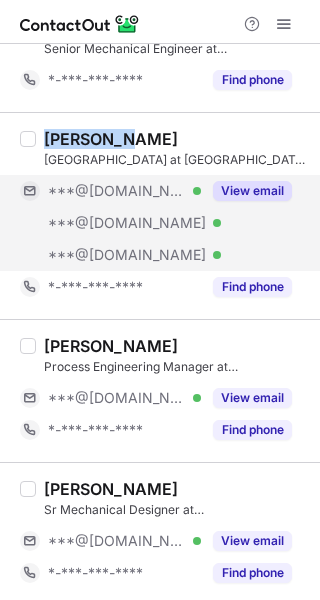 click on "View email" at bounding box center (252, 191) 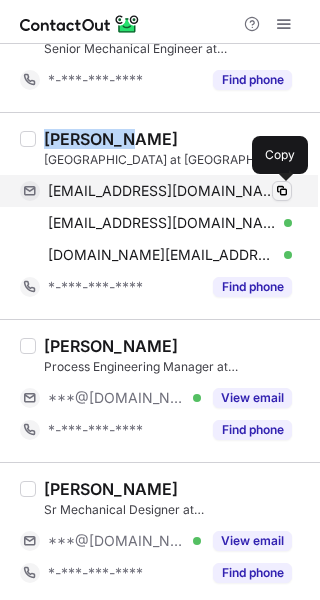 click at bounding box center [282, 191] 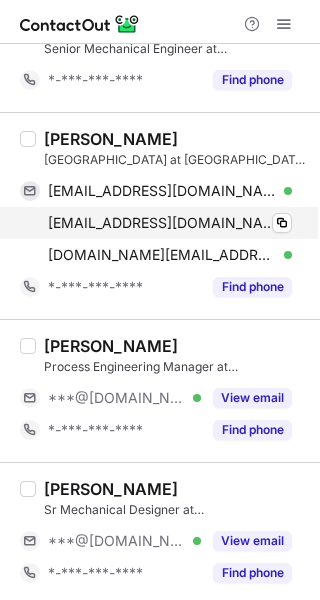click on "benamgharm@gmail.com Verified Copy" at bounding box center (156, 223) 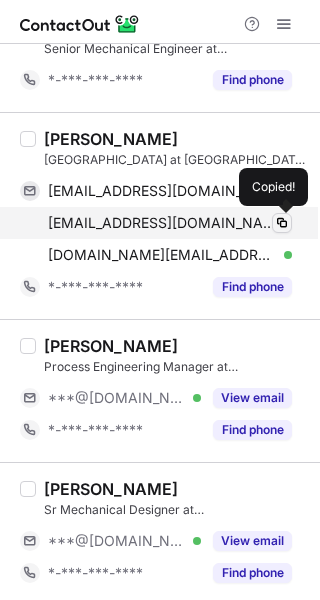 click at bounding box center (282, 223) 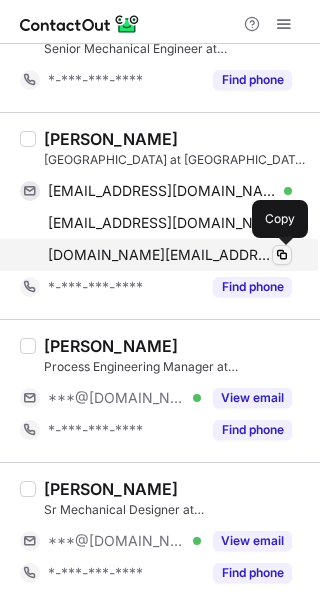 click at bounding box center [282, 255] 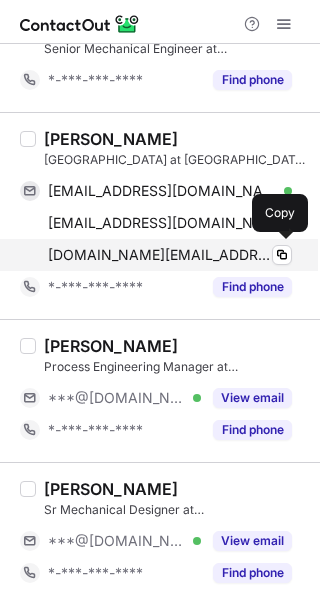 scroll, scrollTop: 1100, scrollLeft: 0, axis: vertical 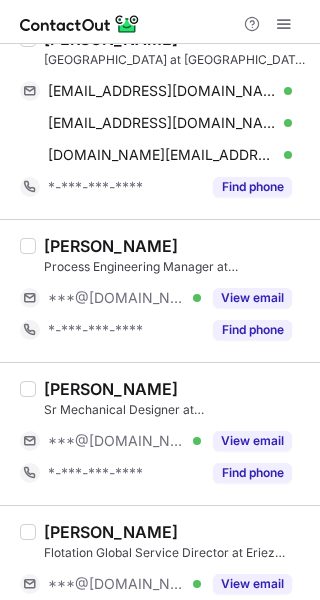click on "Michele Tuchscherer" at bounding box center (111, 246) 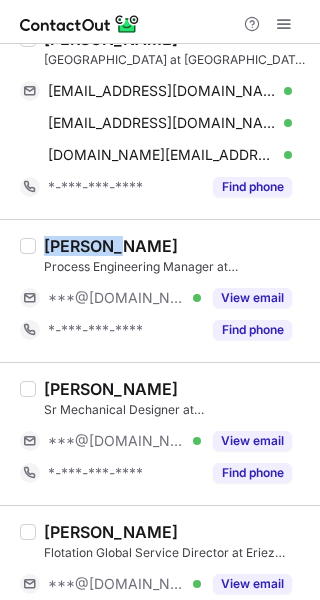 click on "Michele Tuchscherer" at bounding box center [111, 246] 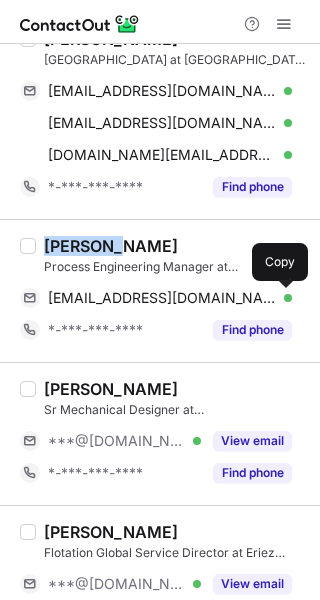 drag, startPoint x: 289, startPoint y: 295, endPoint x: 307, endPoint y: 277, distance: 25.455845 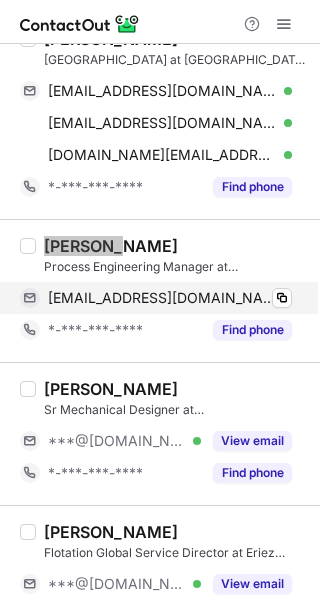 scroll, scrollTop: 1300, scrollLeft: 0, axis: vertical 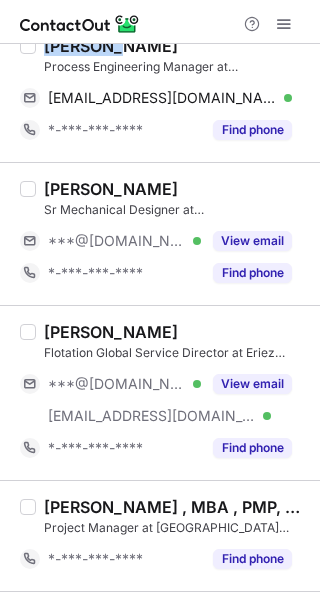 click on "Bryan Lee" at bounding box center (111, 189) 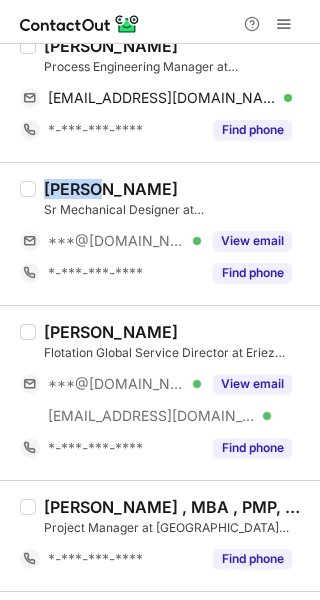 click on "Bryan Lee" at bounding box center [111, 189] 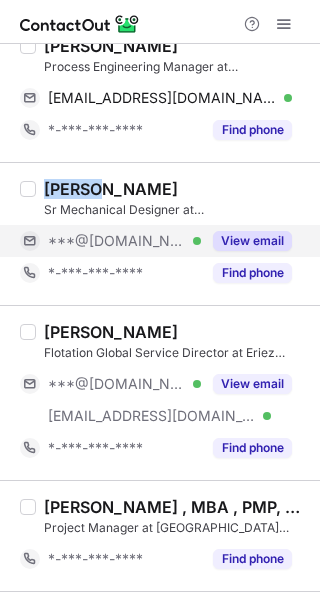 click on "View email" at bounding box center [252, 241] 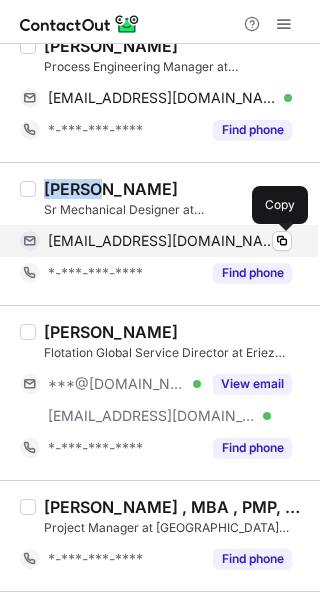 drag, startPoint x: 284, startPoint y: 237, endPoint x: 304, endPoint y: 236, distance: 20.024984 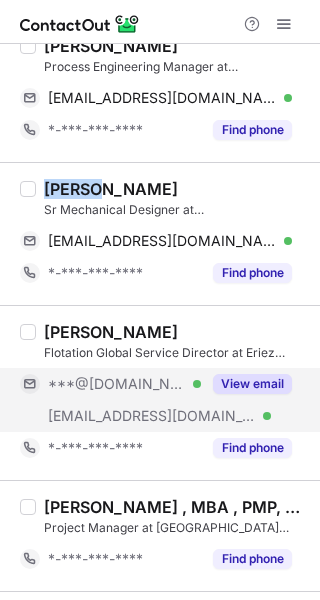 click on "View email" at bounding box center (252, 384) 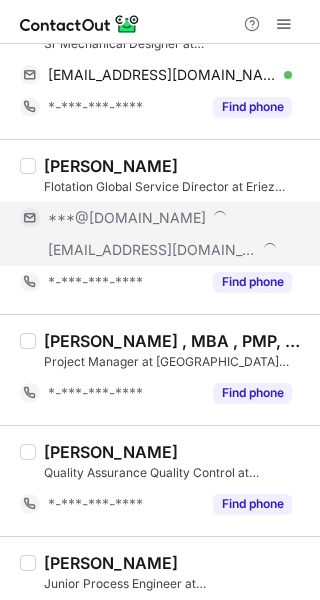 scroll, scrollTop: 1500, scrollLeft: 0, axis: vertical 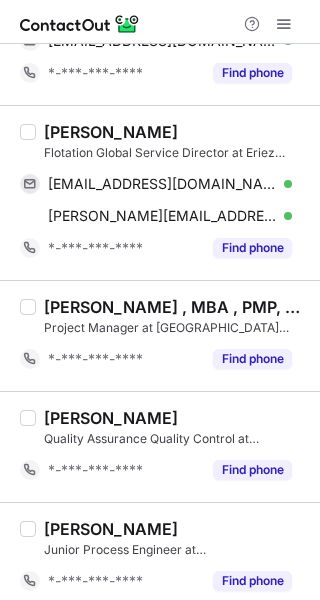 click on "Richard Murray" at bounding box center (111, 132) 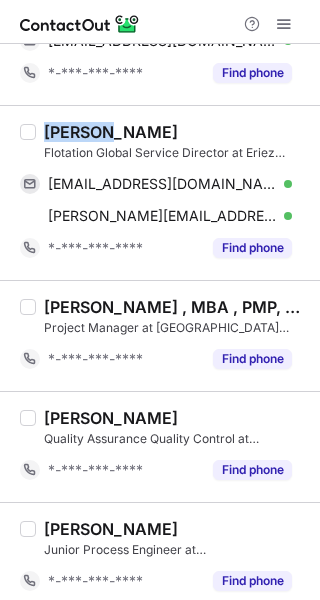 click on "Richard Murray" at bounding box center (111, 132) 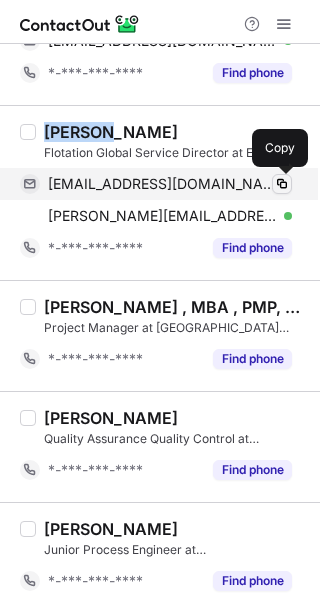 click at bounding box center (282, 184) 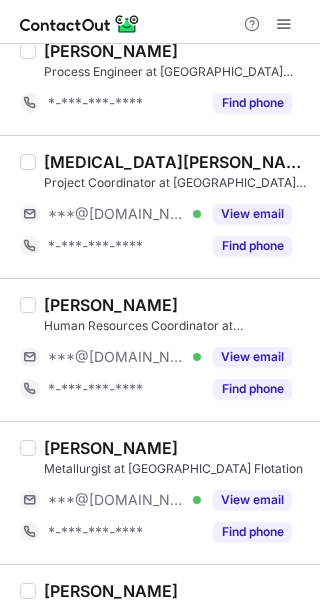 scroll, scrollTop: 2500, scrollLeft: 0, axis: vertical 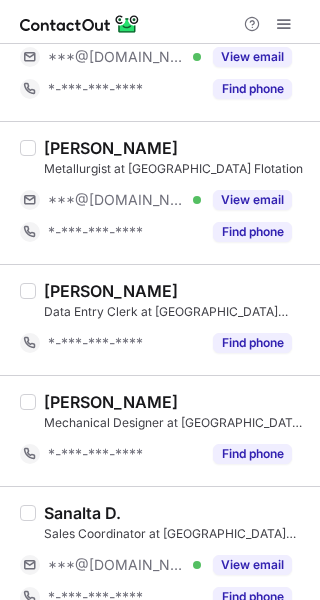 click on "Jordan Lee" at bounding box center [111, 148] 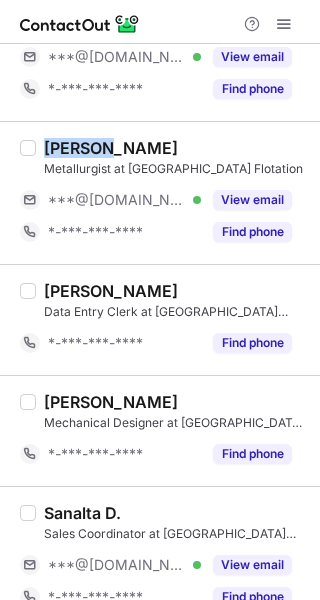 click on "Jordan Lee" at bounding box center [111, 148] 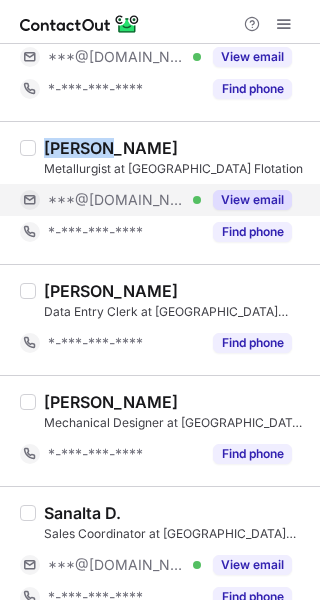 click on "View email" at bounding box center [252, 200] 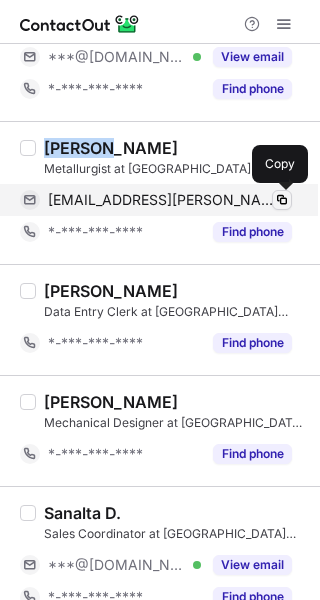 click at bounding box center [282, 200] 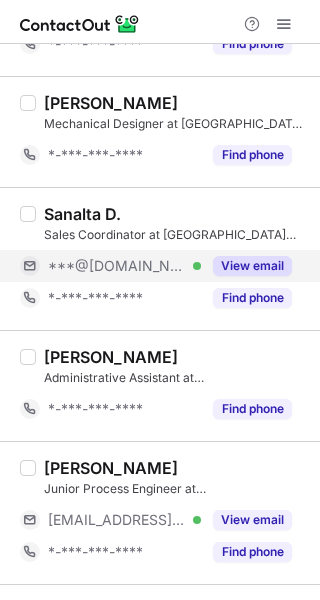 scroll, scrollTop: 2800, scrollLeft: 0, axis: vertical 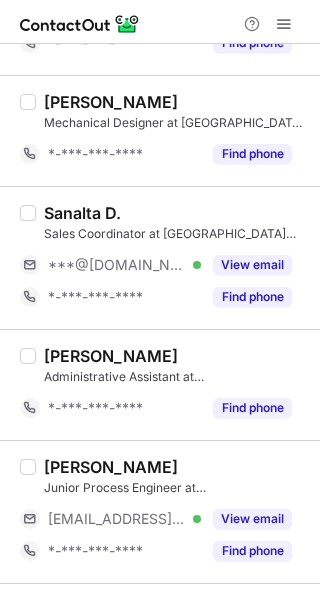click on "Sanalta D." at bounding box center (82, 213) 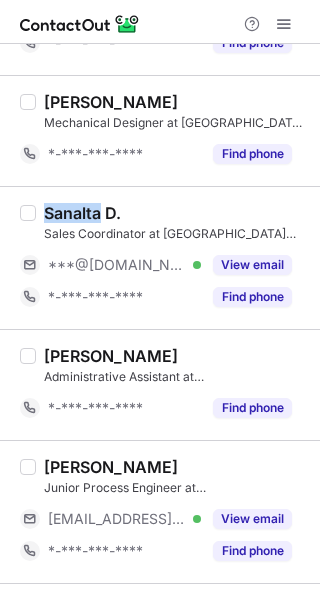 click on "Sanalta D." at bounding box center [82, 213] 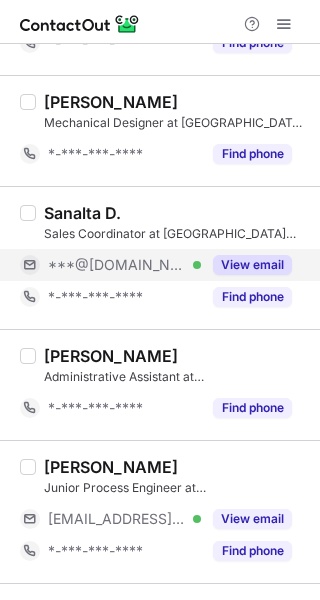 click on "View email" at bounding box center [246, 265] 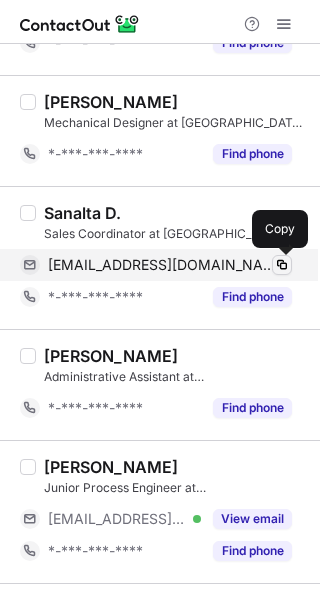 click at bounding box center [282, 265] 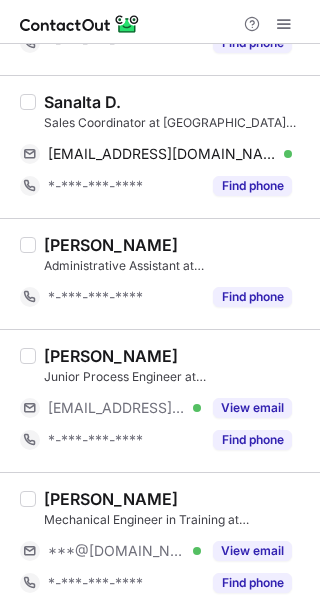 scroll, scrollTop: 2926, scrollLeft: 0, axis: vertical 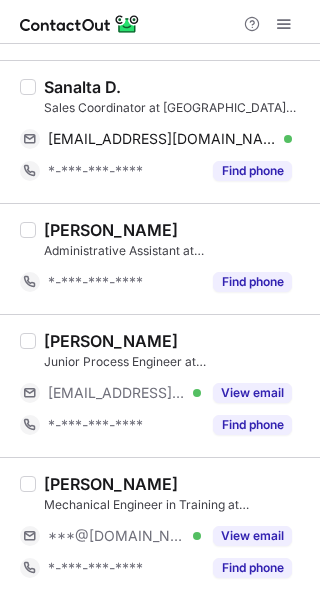 click on "Sharang Yadav" at bounding box center [111, 484] 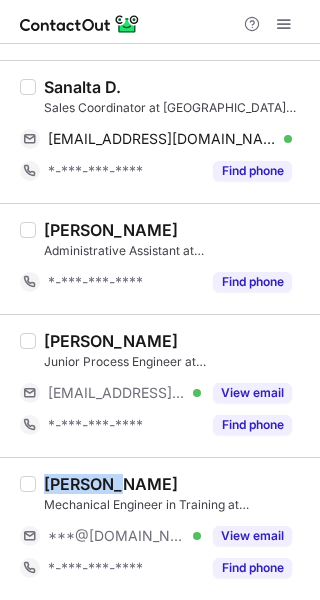click on "Sharang Yadav" at bounding box center (111, 484) 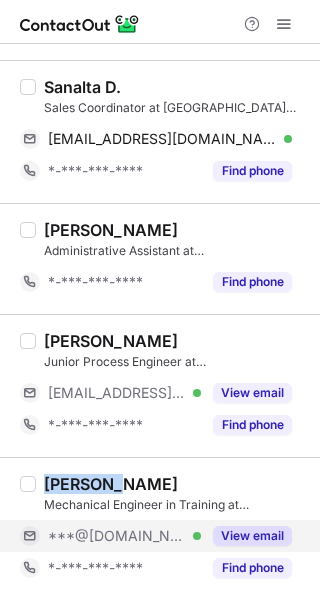click on "View email" at bounding box center (252, 536) 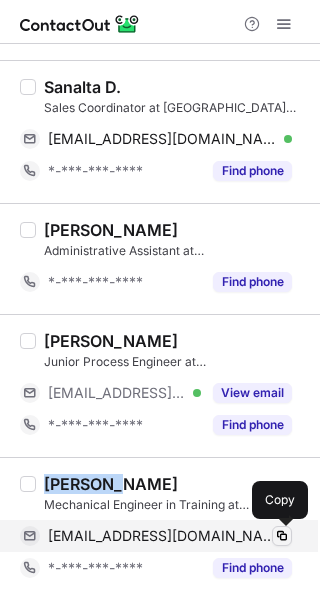 click at bounding box center [282, 536] 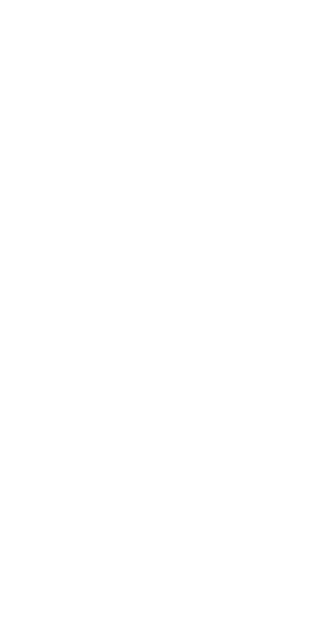 scroll, scrollTop: 0, scrollLeft: 0, axis: both 